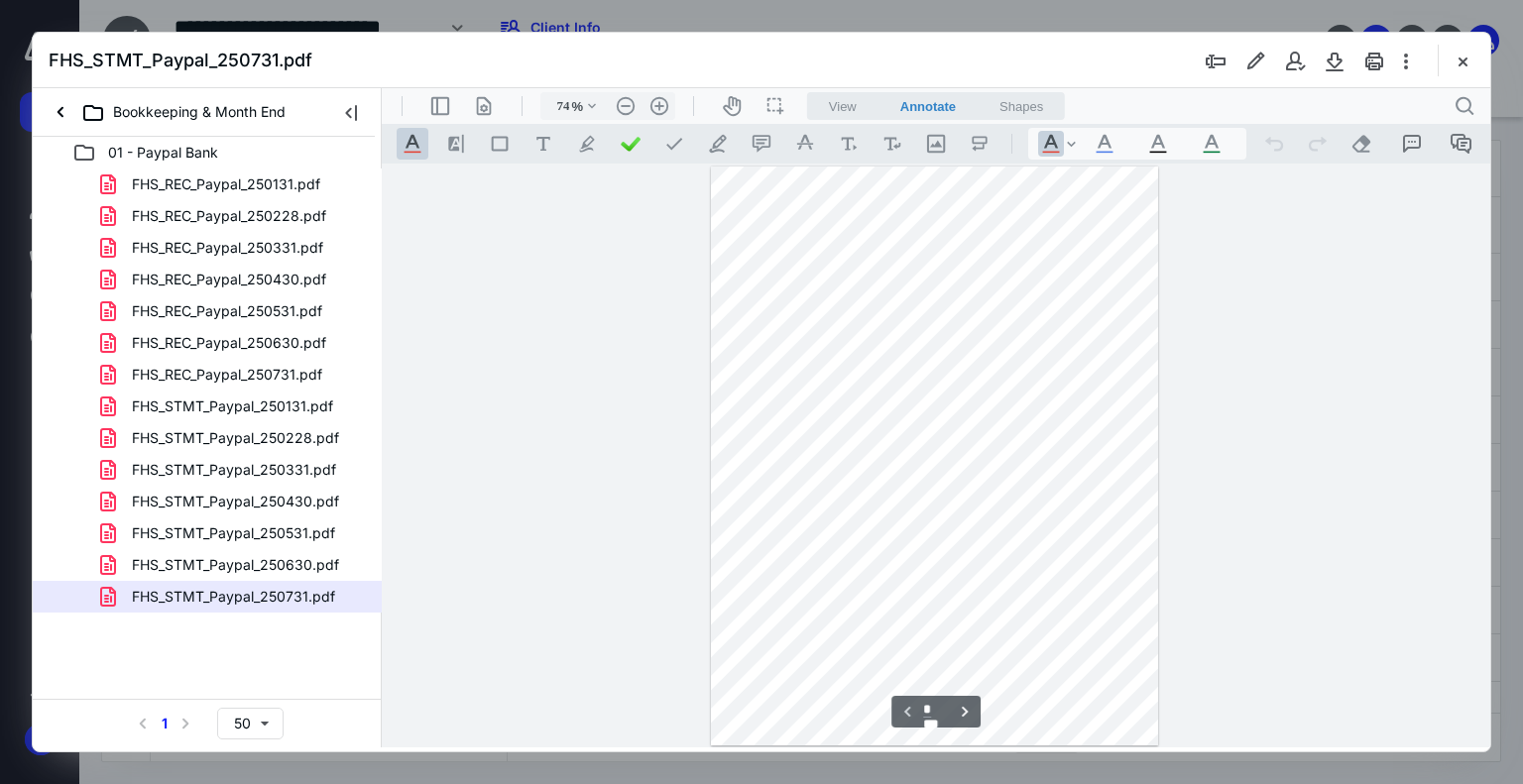 scroll, scrollTop: 0, scrollLeft: 0, axis: both 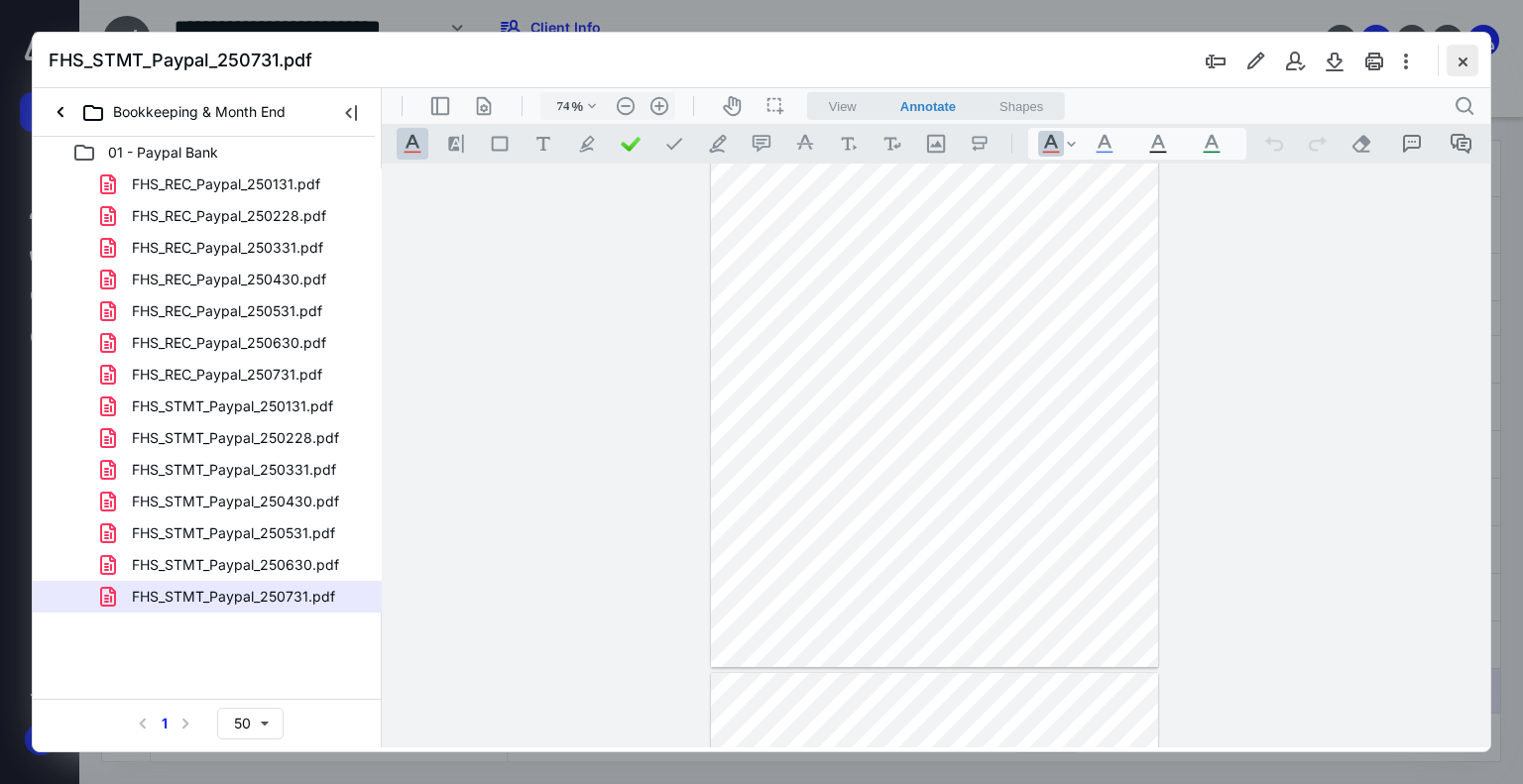 click at bounding box center [1463, 60] 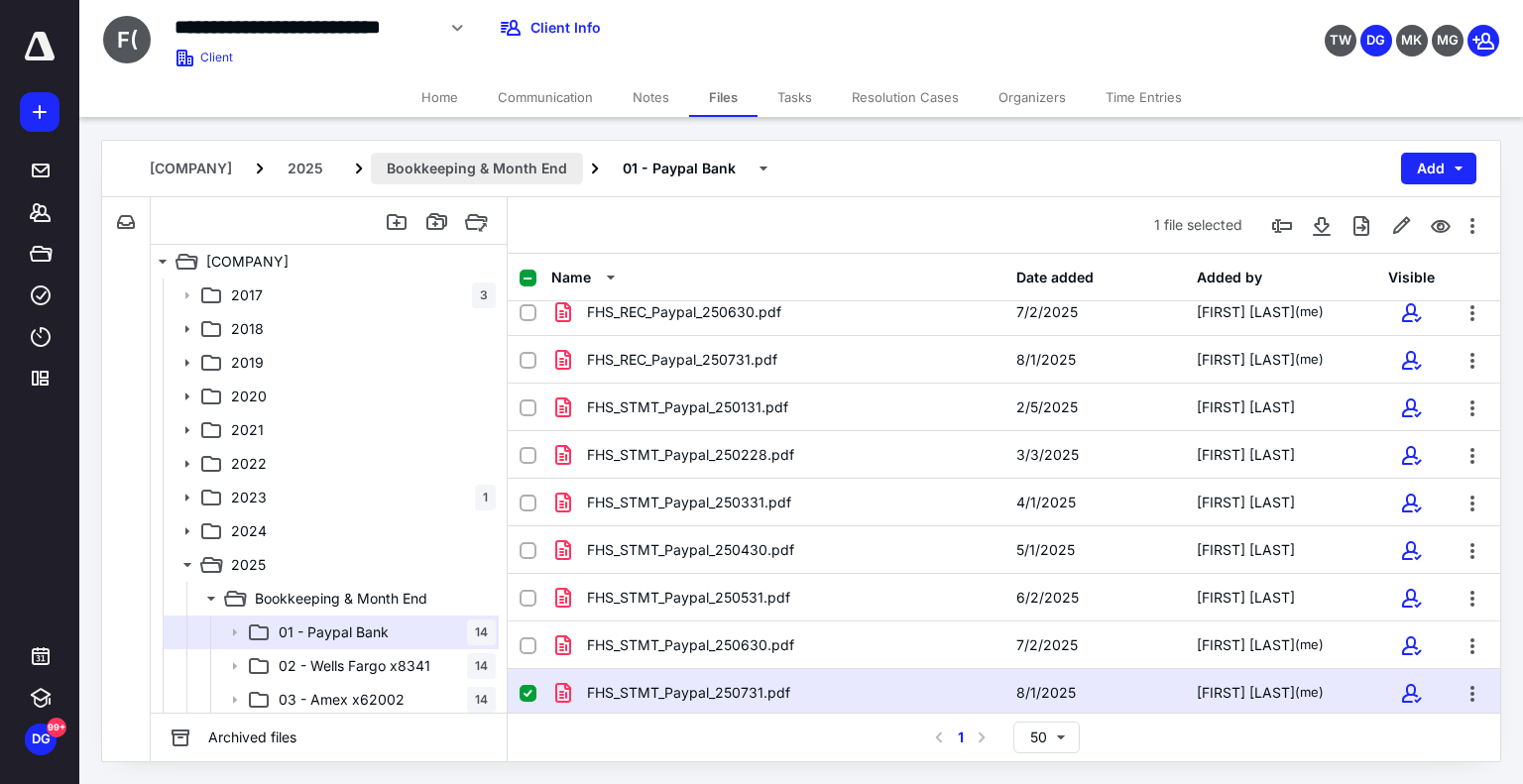 click on "Bookkeeping & Month End" at bounding box center [477, 168] 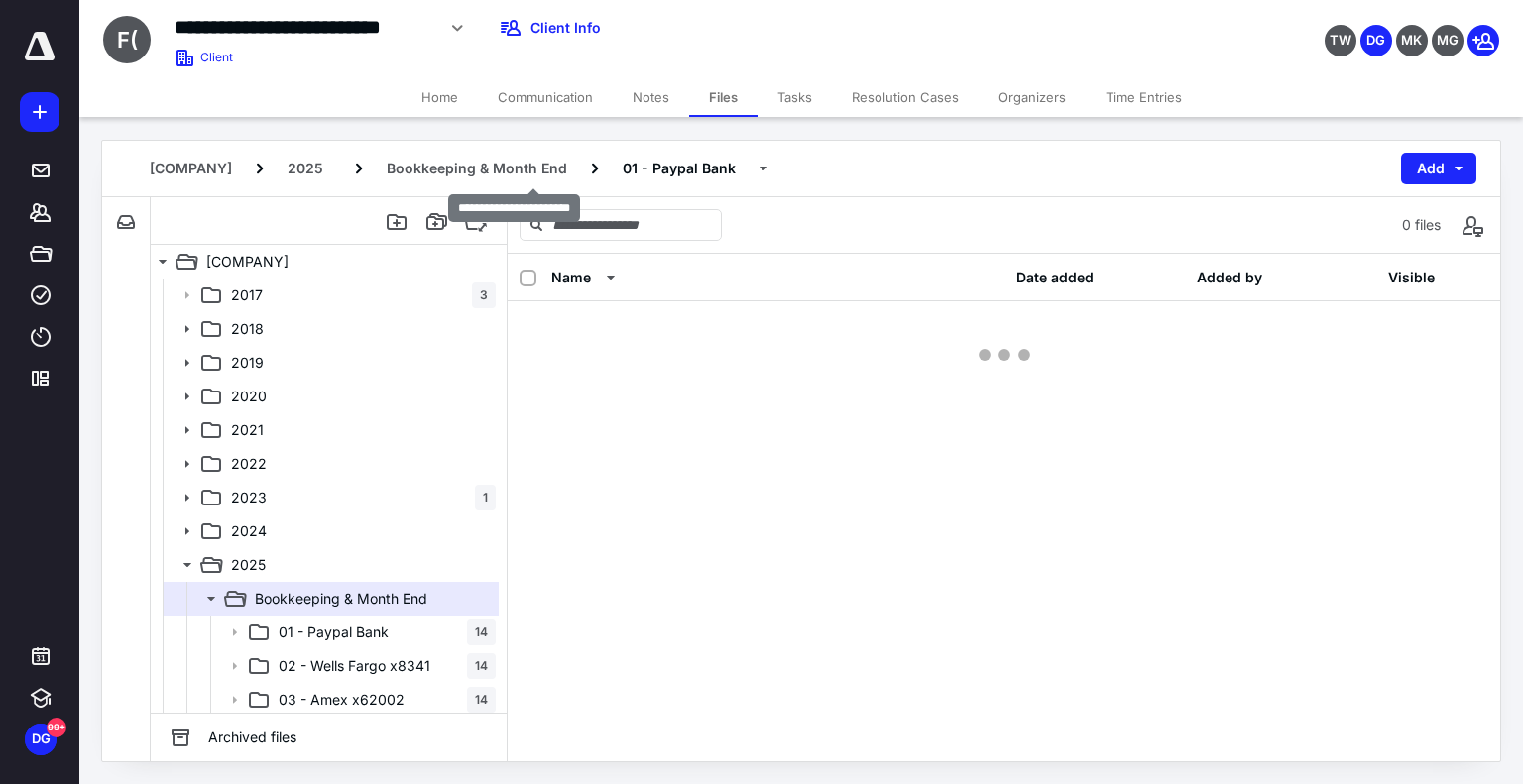 scroll, scrollTop: 0, scrollLeft: 0, axis: both 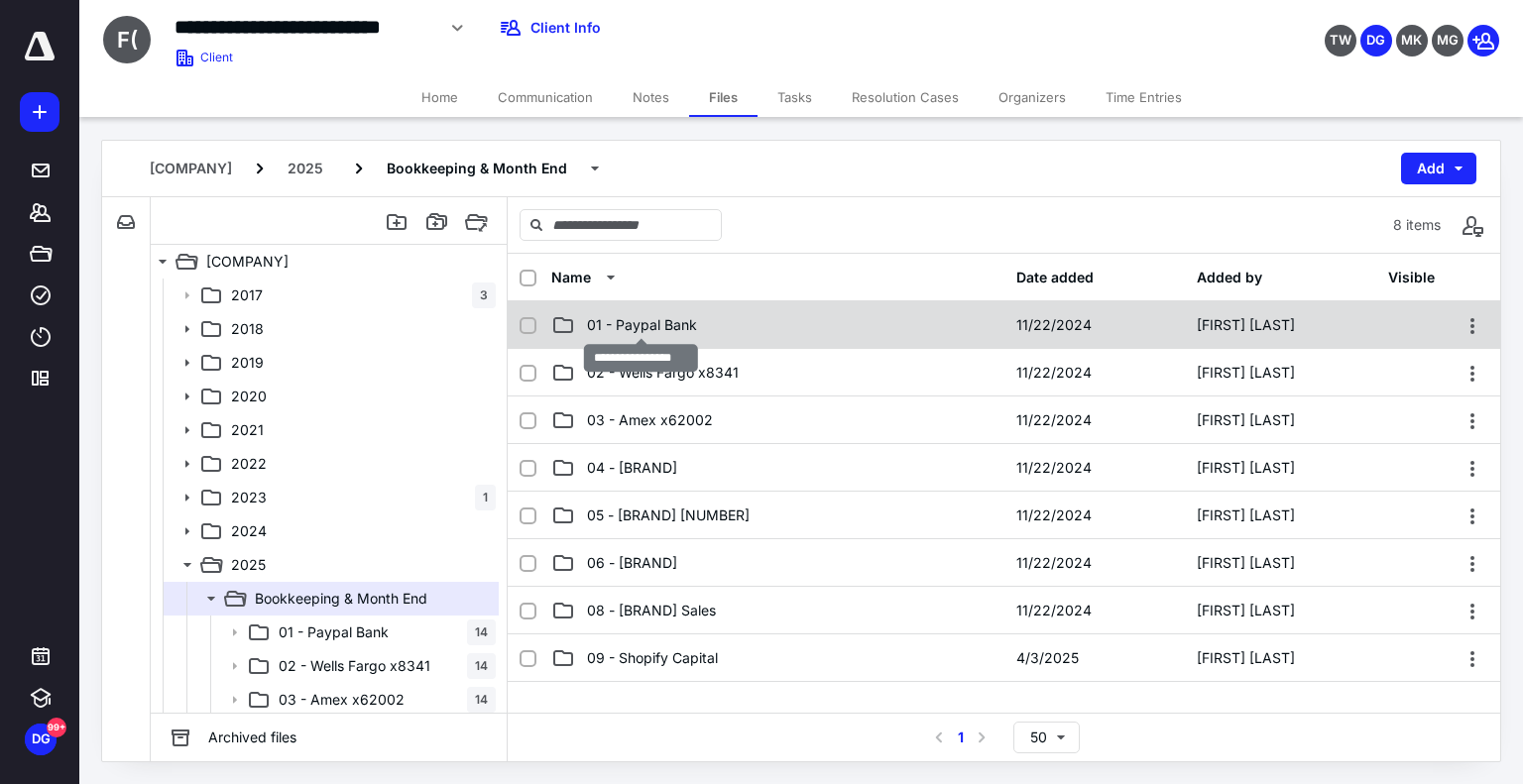 click on "01 - Paypal Bank" at bounding box center [642, 325] 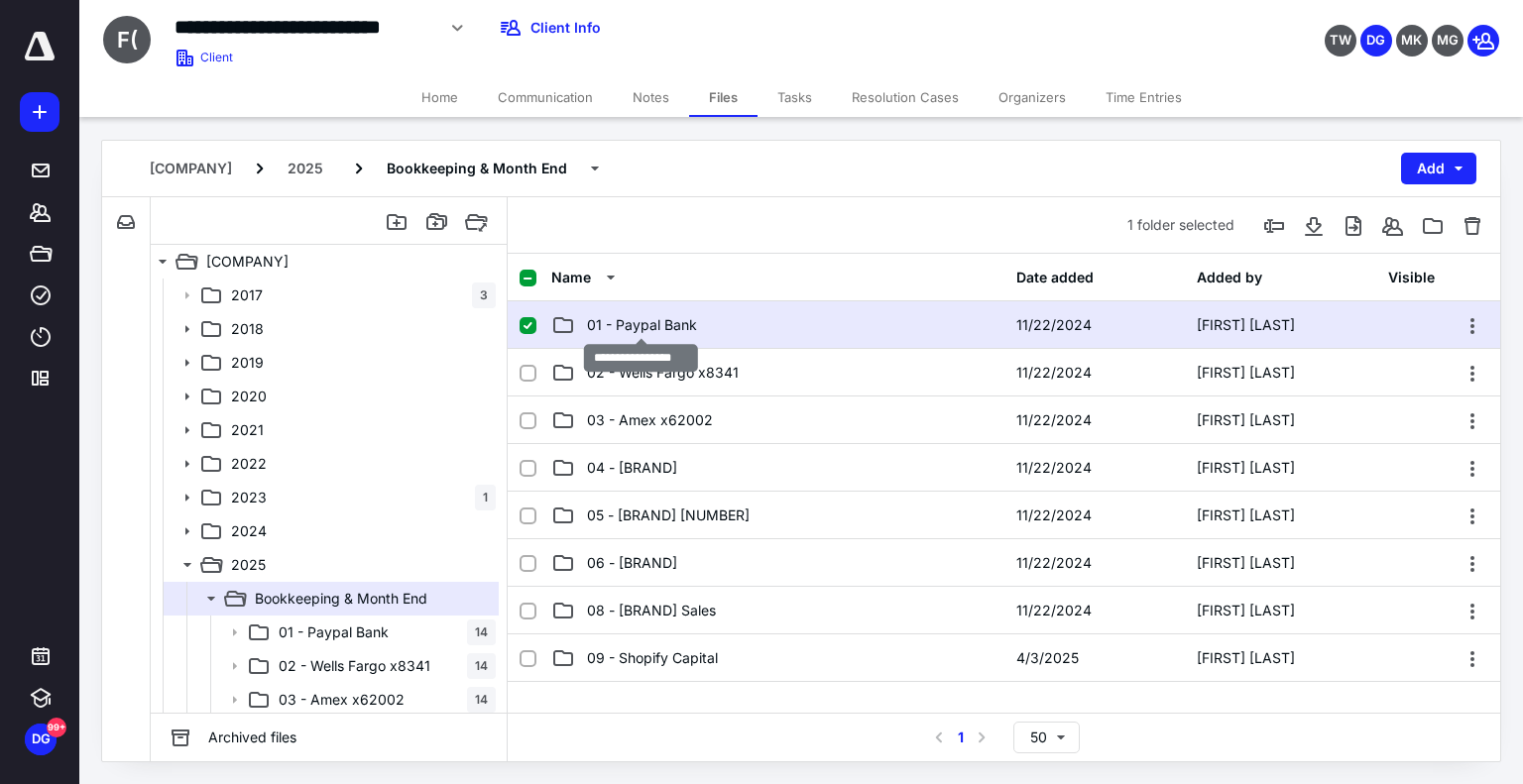 click on "01 - Paypal Bank" at bounding box center (642, 325) 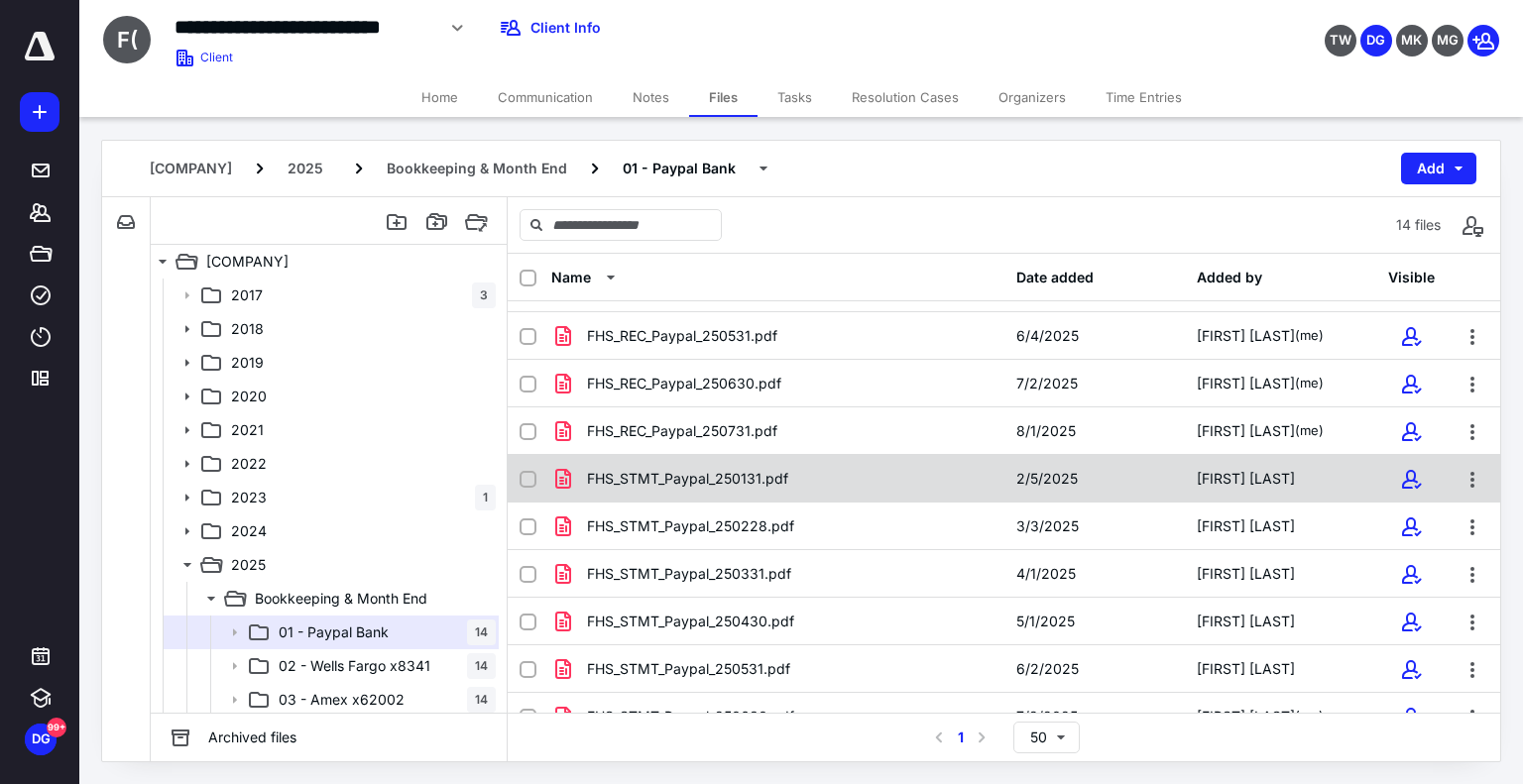 scroll, scrollTop: 53, scrollLeft: 0, axis: vertical 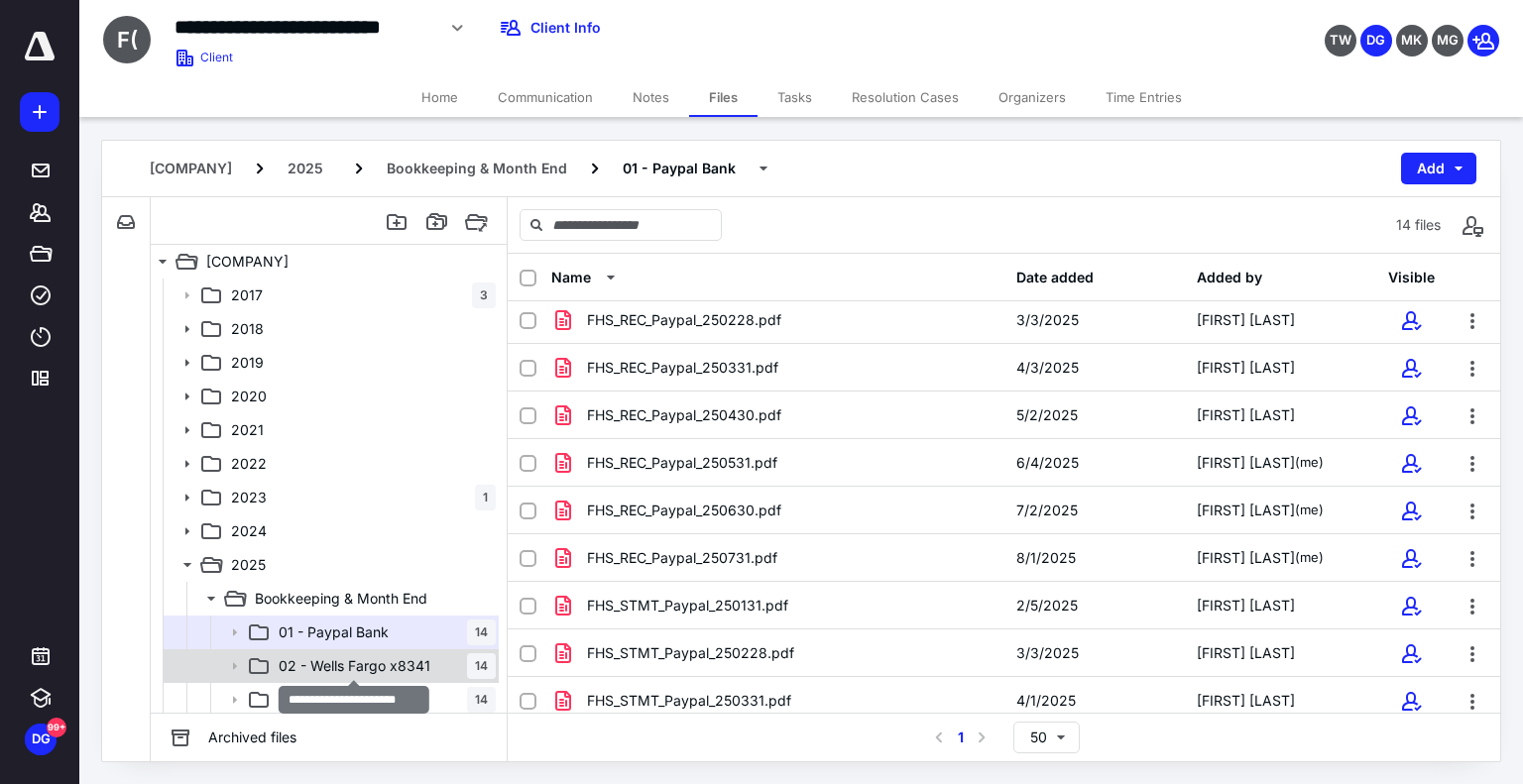 click on "02 - Wells Fargo x8341" at bounding box center [354, 666] 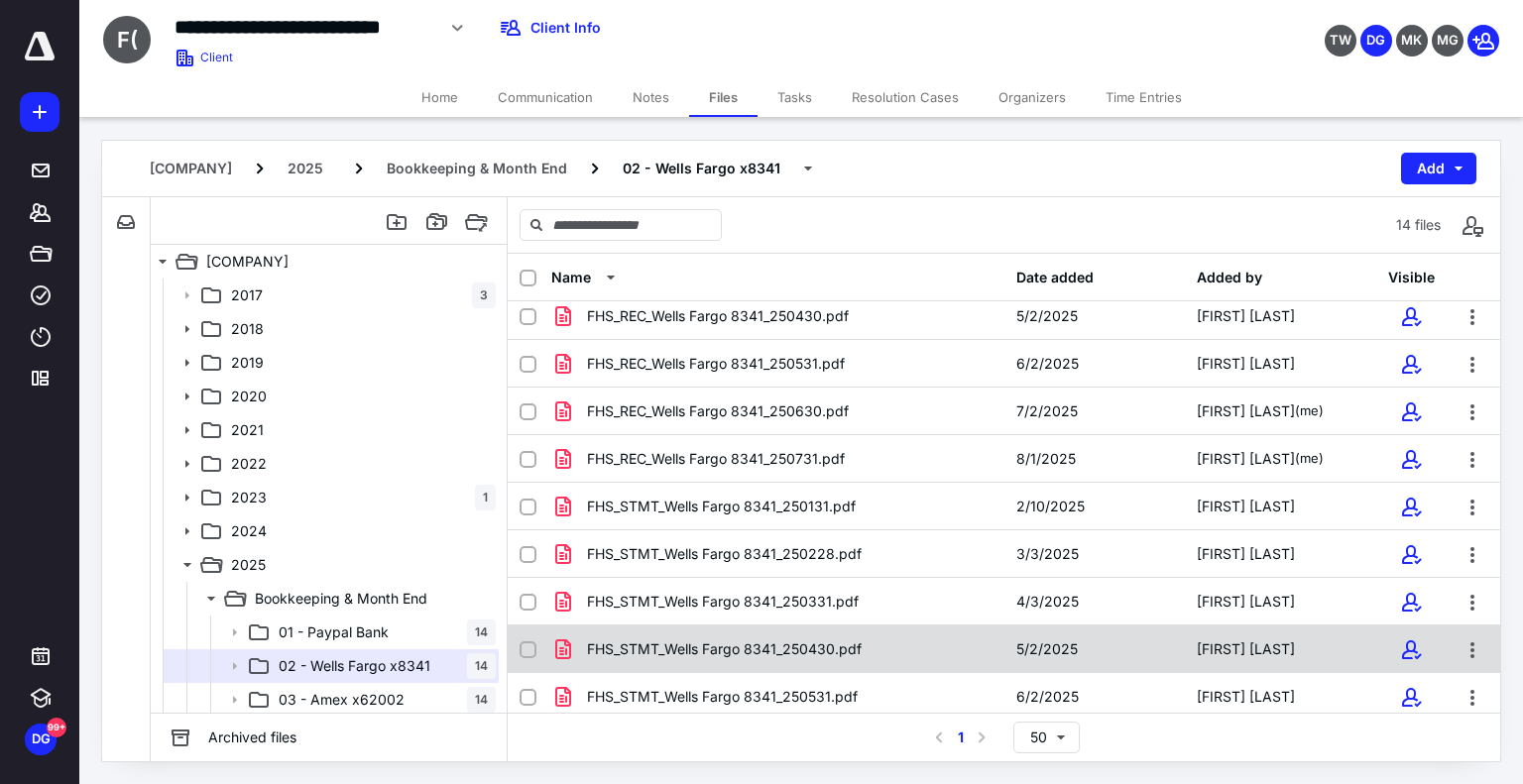 scroll, scrollTop: 53, scrollLeft: 0, axis: vertical 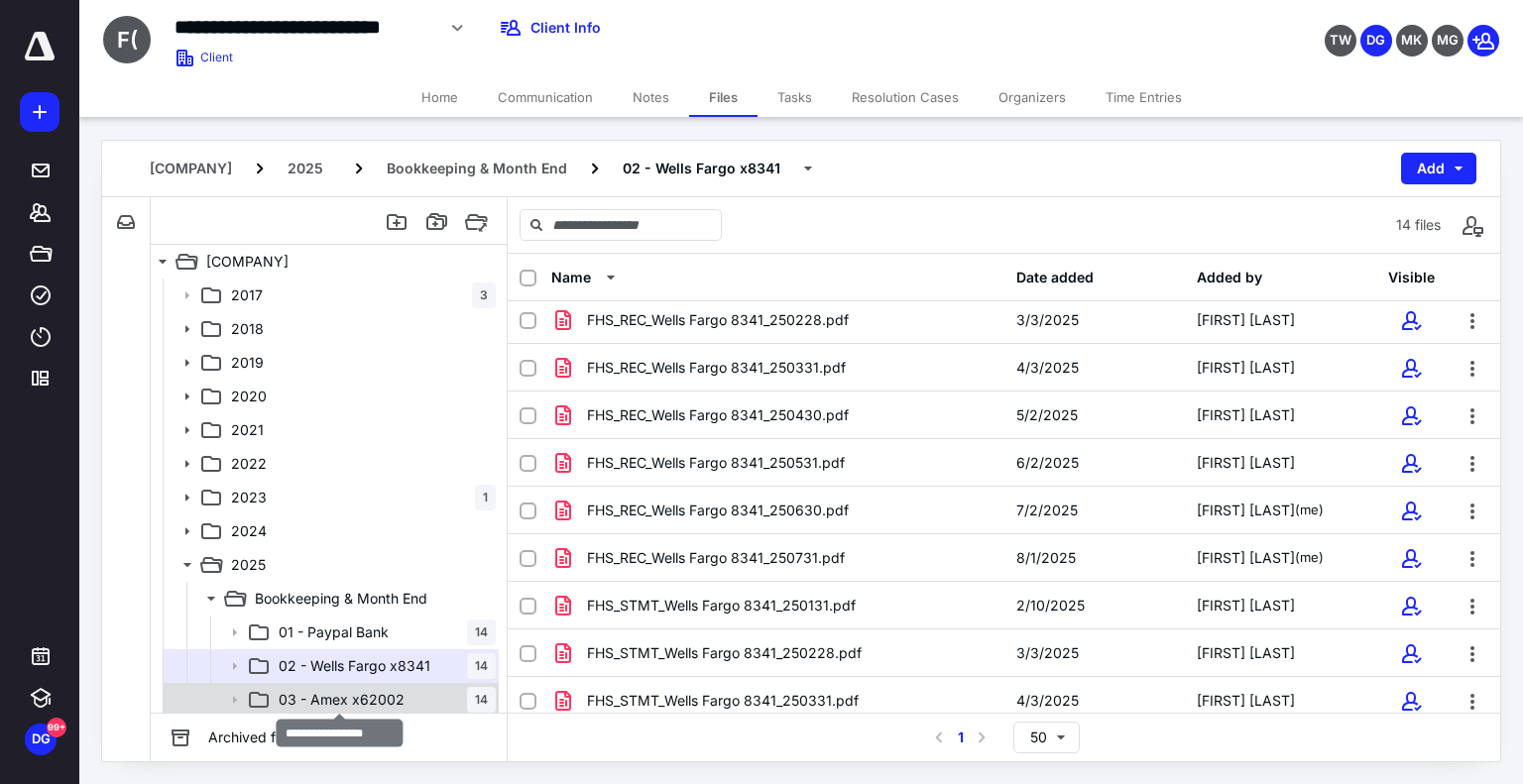 click on "03 - Amex x62002" at bounding box center (341, 700) 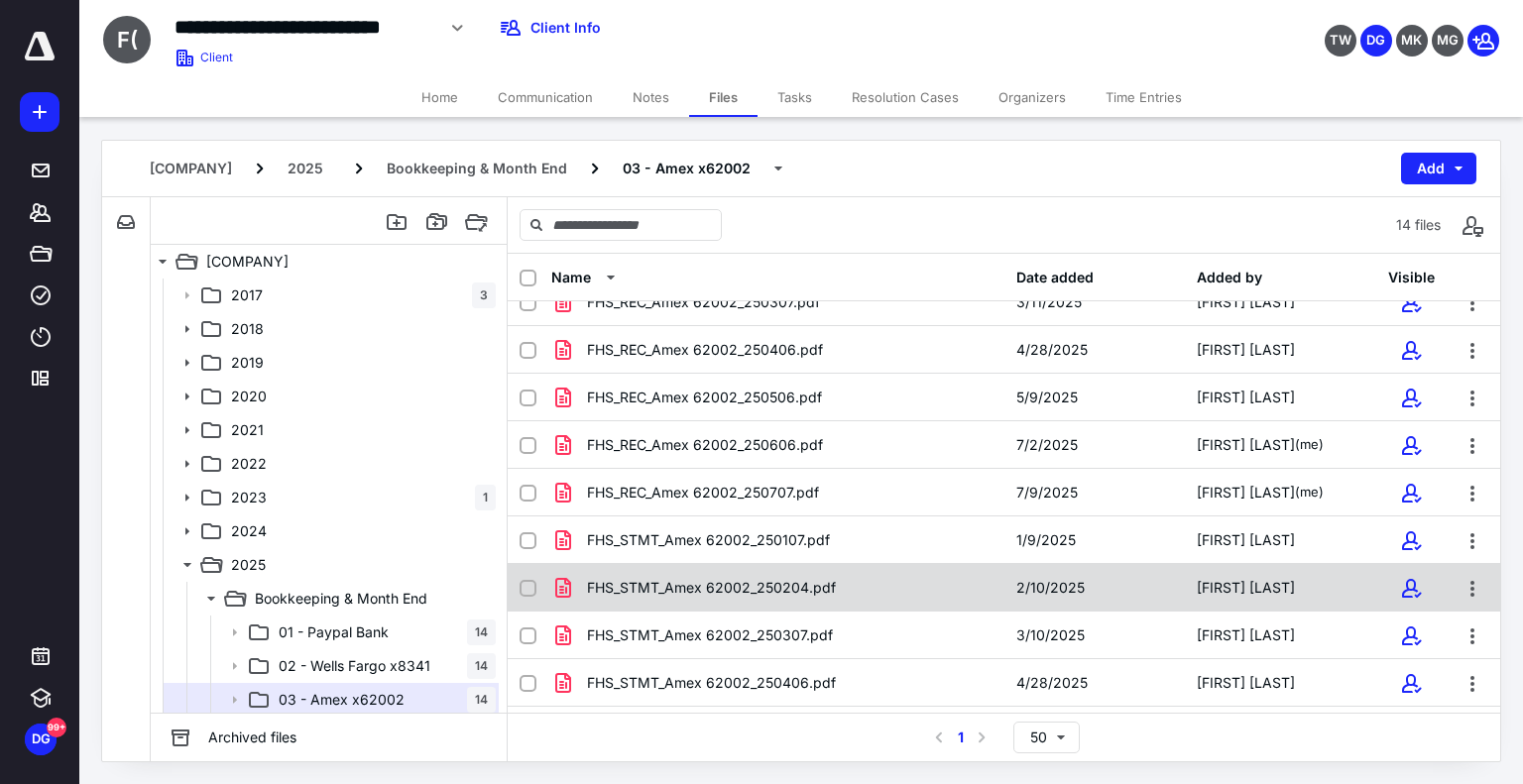 scroll, scrollTop: 251, scrollLeft: 0, axis: vertical 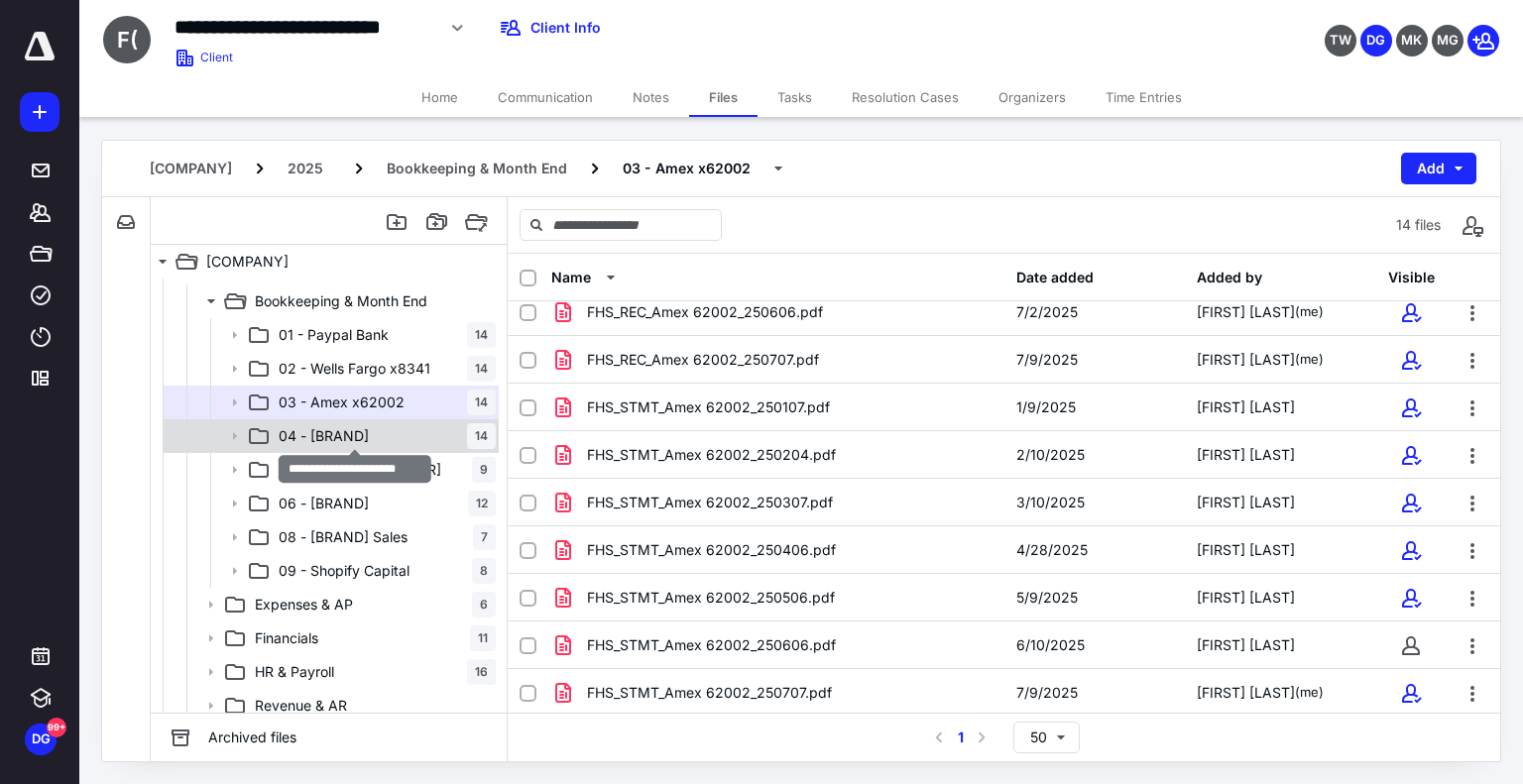 click on "04 - [BRAND]" at bounding box center (323, 436) 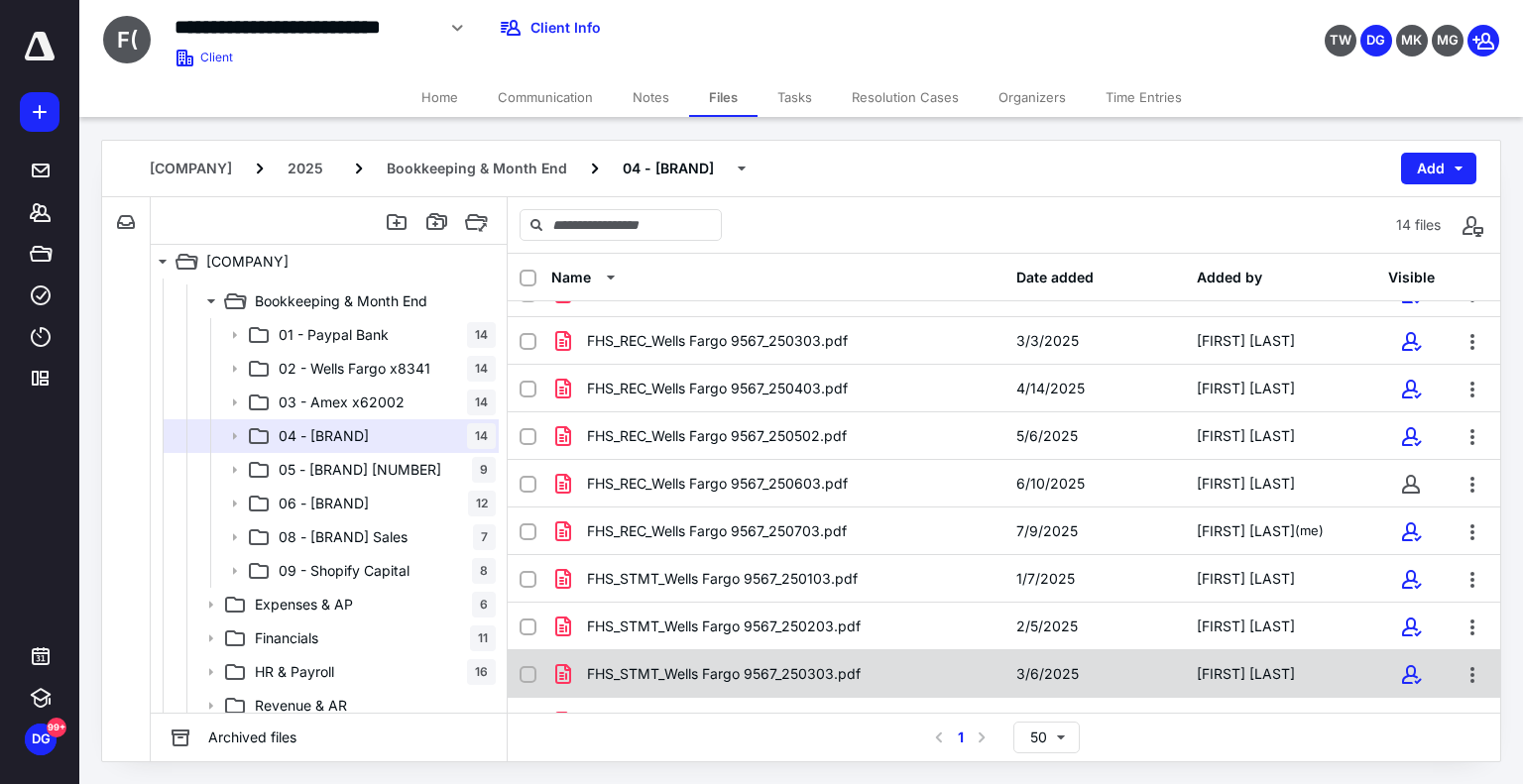 scroll, scrollTop: 251, scrollLeft: 0, axis: vertical 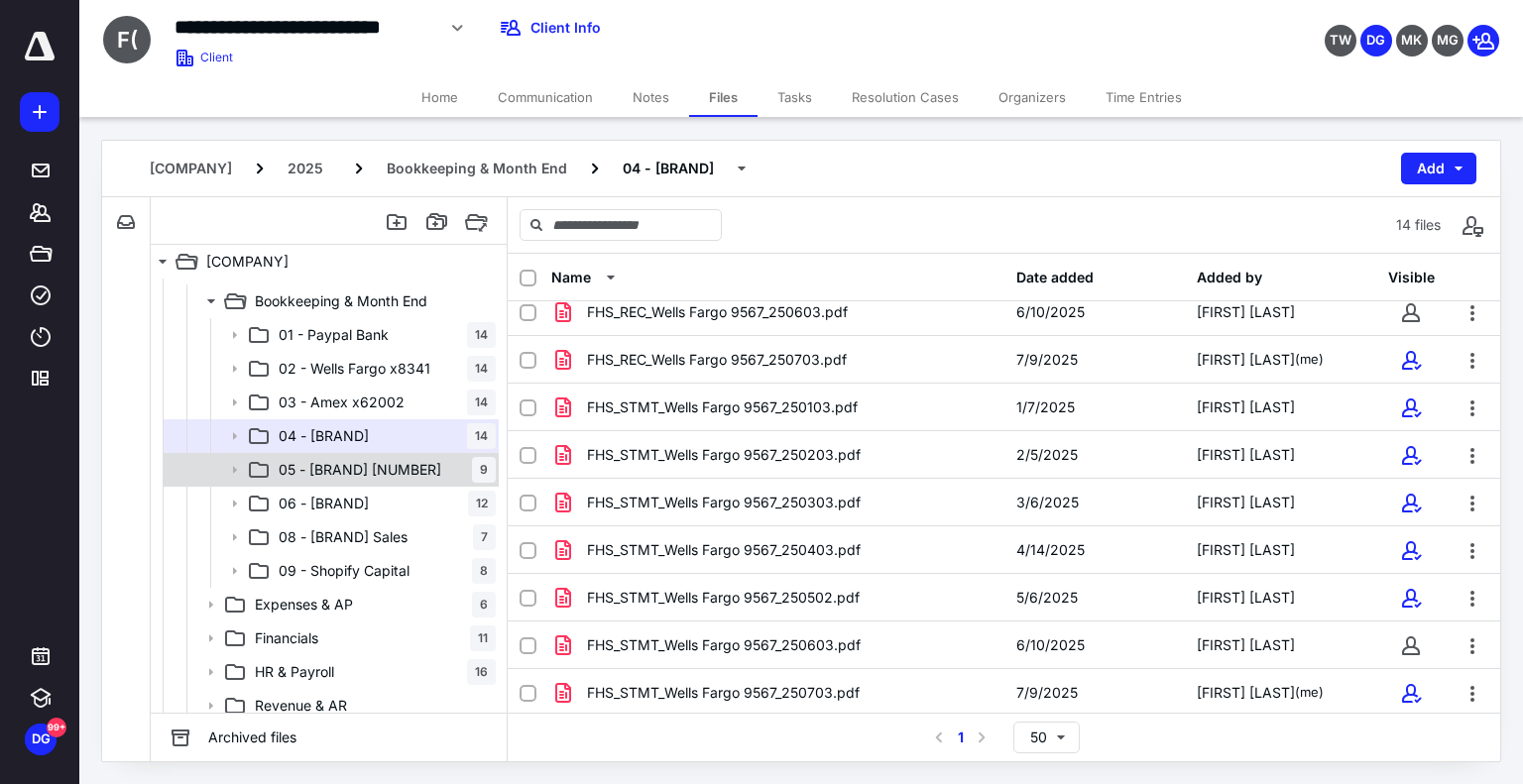 click on "05 - [BRAND] [NUMBER]" at bounding box center [360, 470] 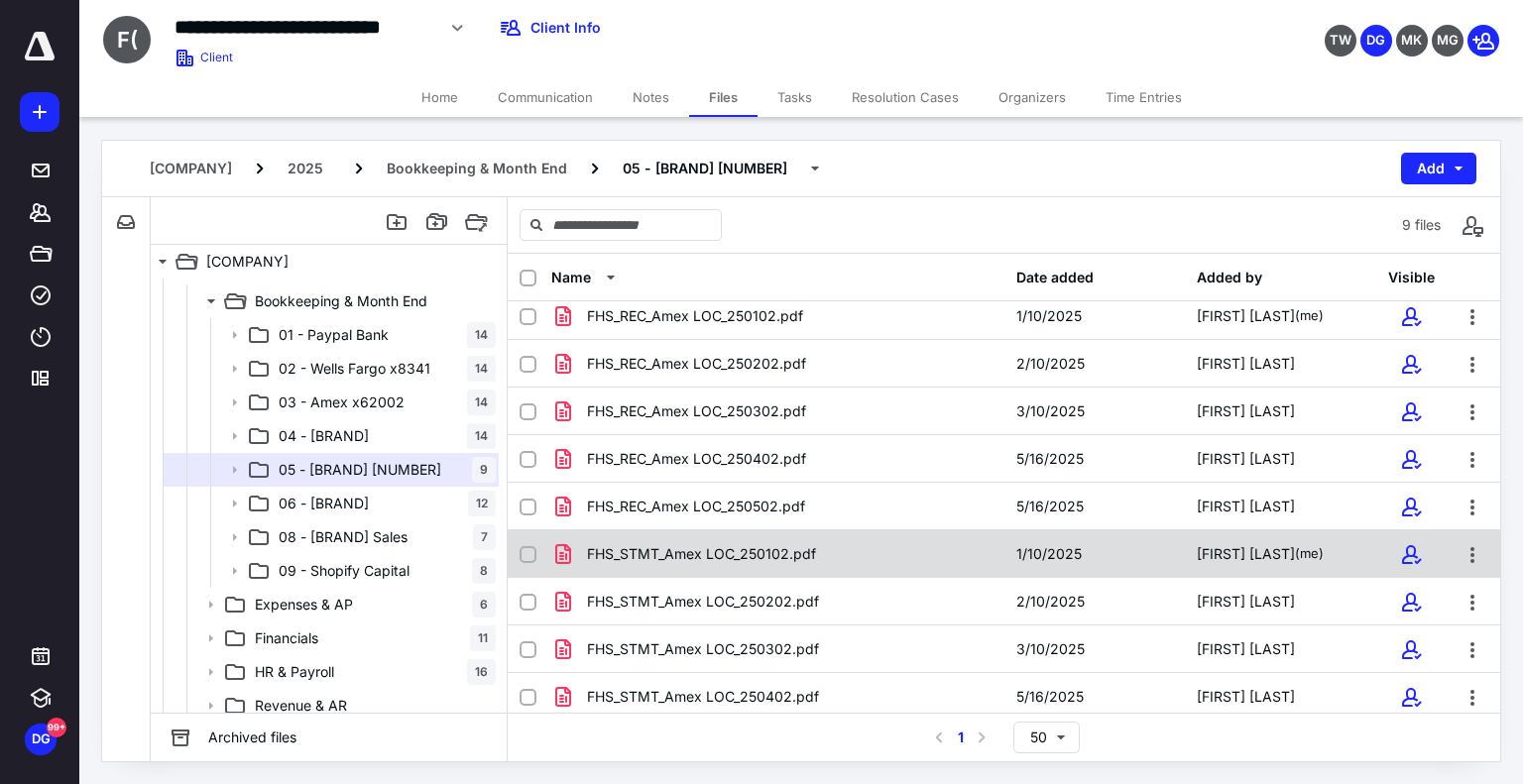 scroll, scrollTop: 14, scrollLeft: 0, axis: vertical 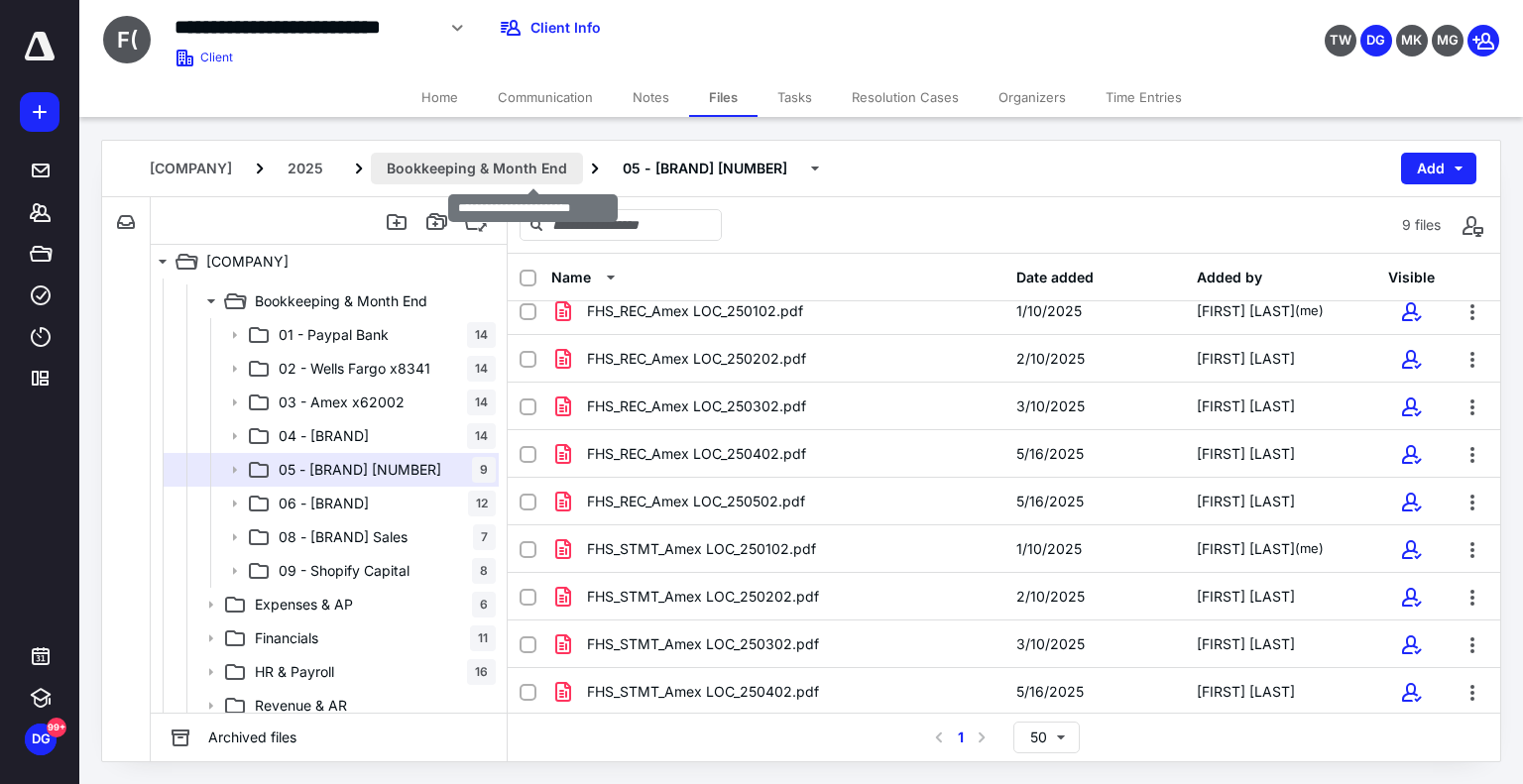 click on "Bookkeeping & Month End" at bounding box center [477, 168] 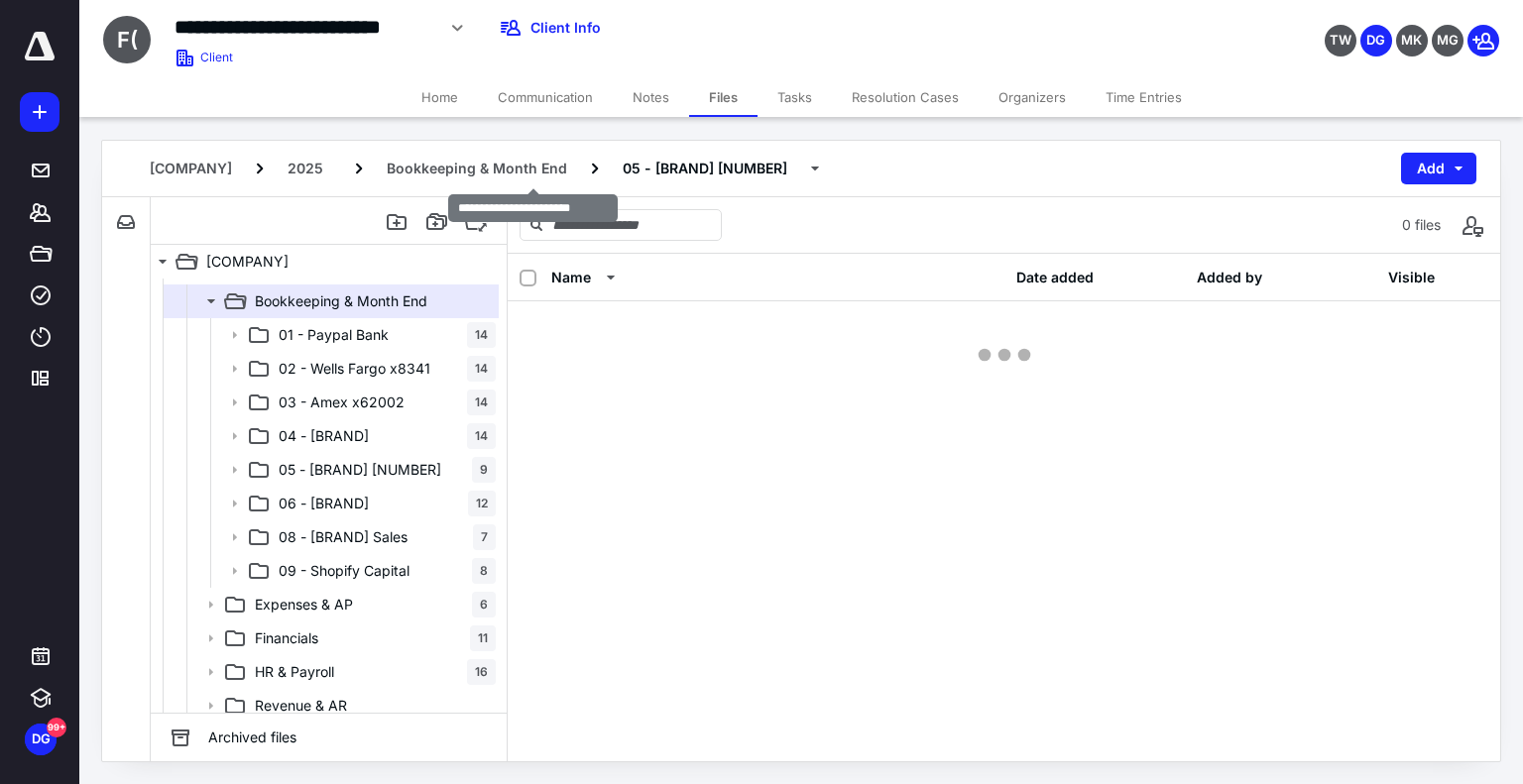 scroll, scrollTop: 0, scrollLeft: 0, axis: both 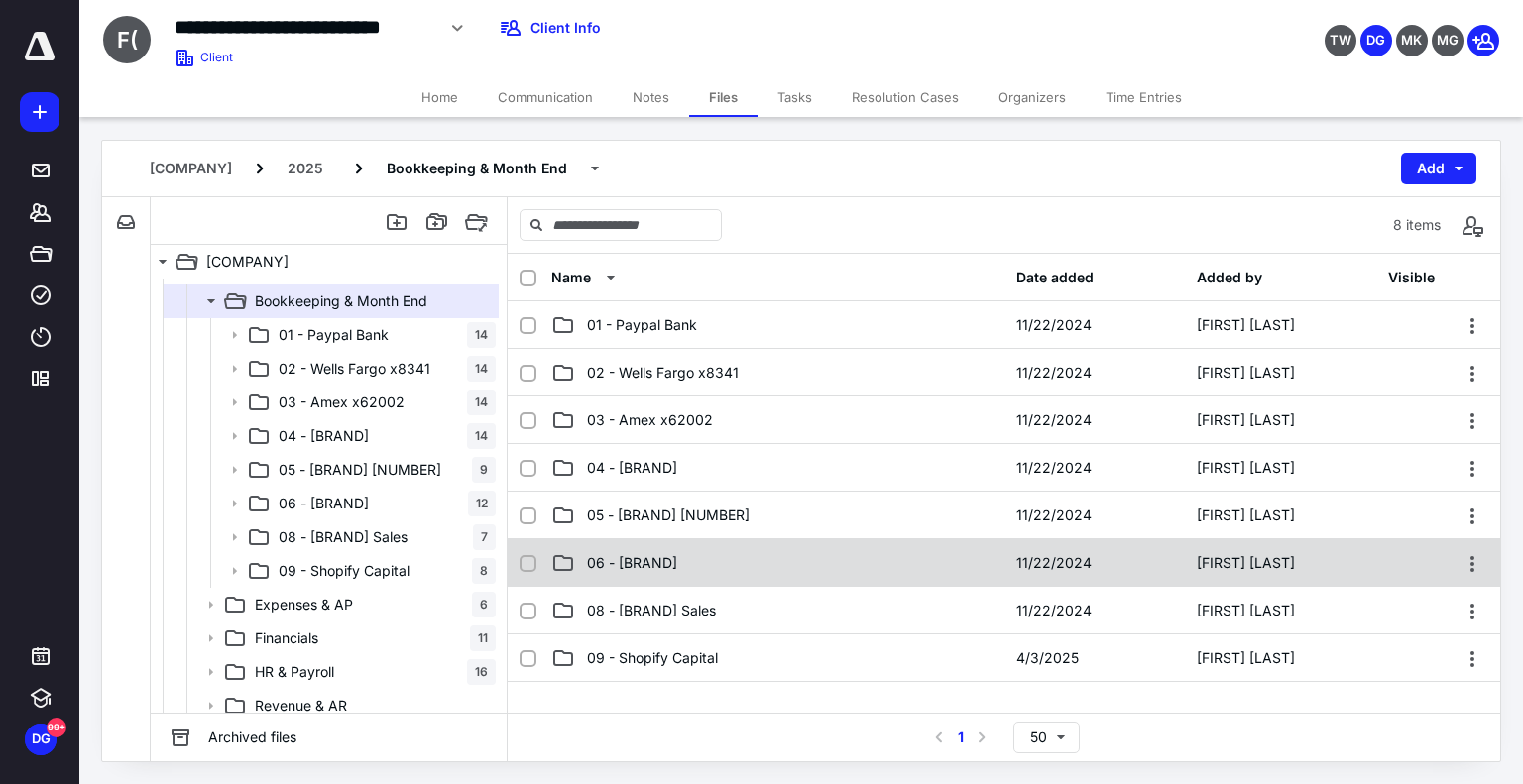 click on "06 - [BRAND]" at bounding box center (632, 563) 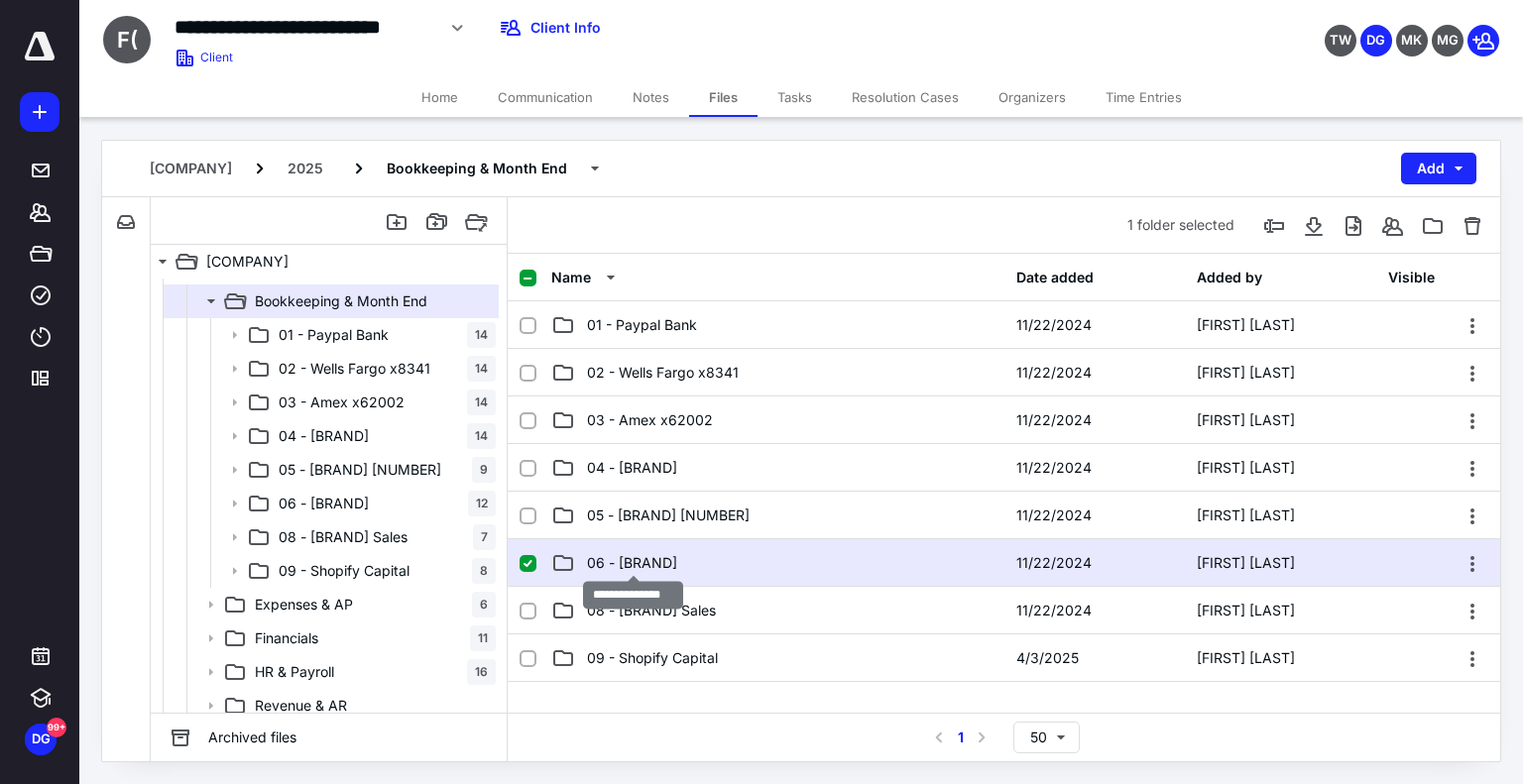 click on "06 - [BRAND]" at bounding box center (632, 563) 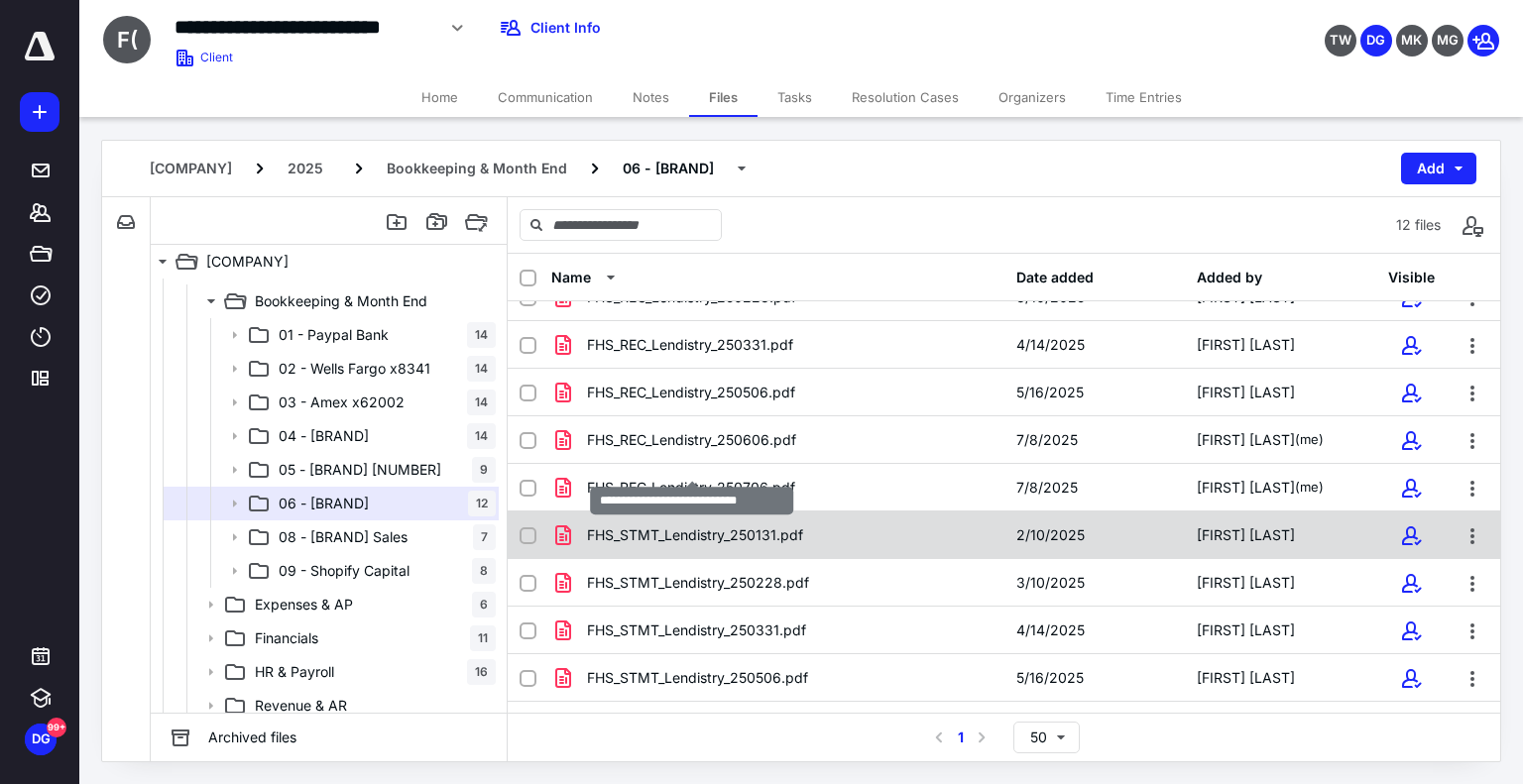 scroll, scrollTop: 156, scrollLeft: 0, axis: vertical 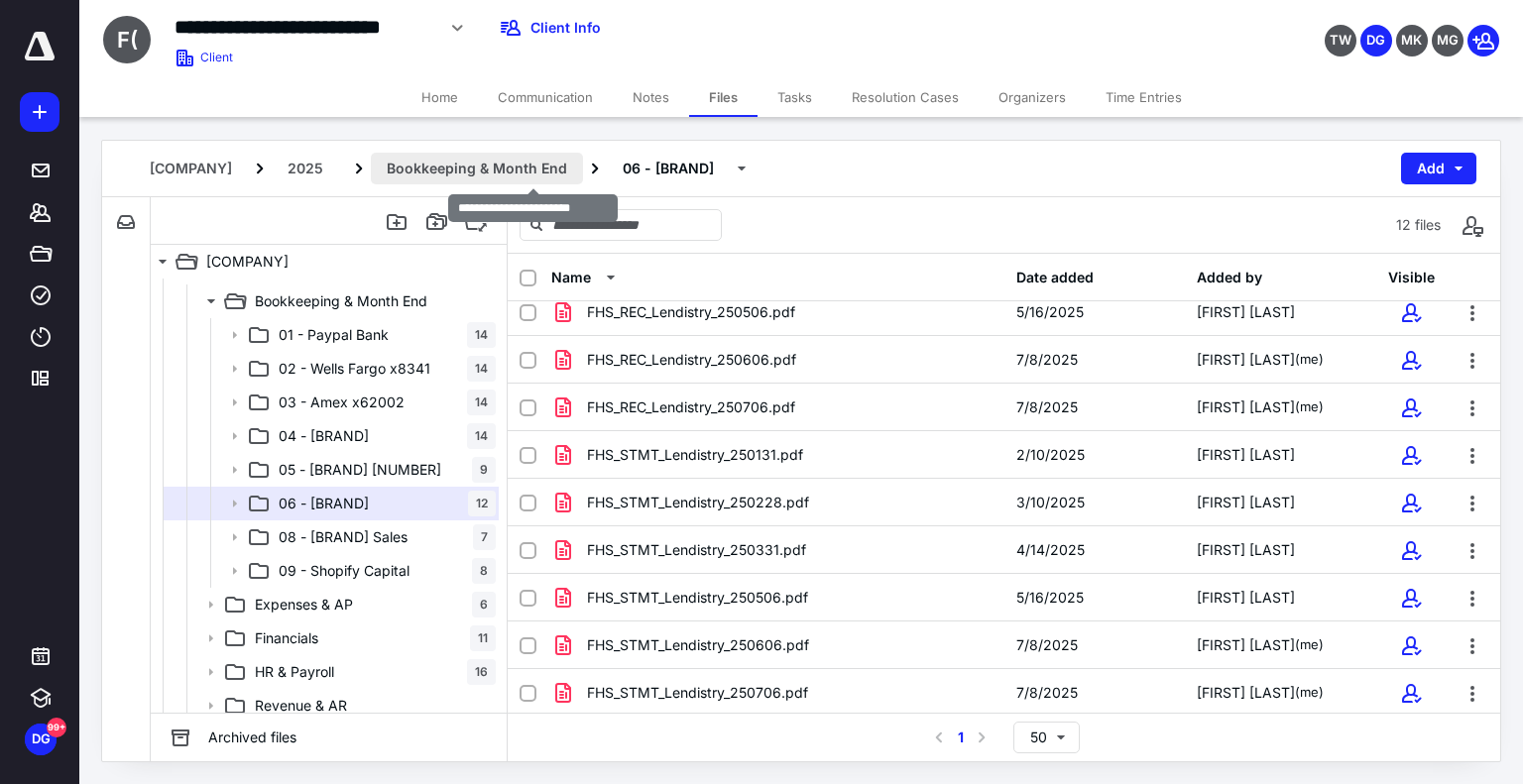 click on "Bookkeeping & Month End" at bounding box center (477, 168) 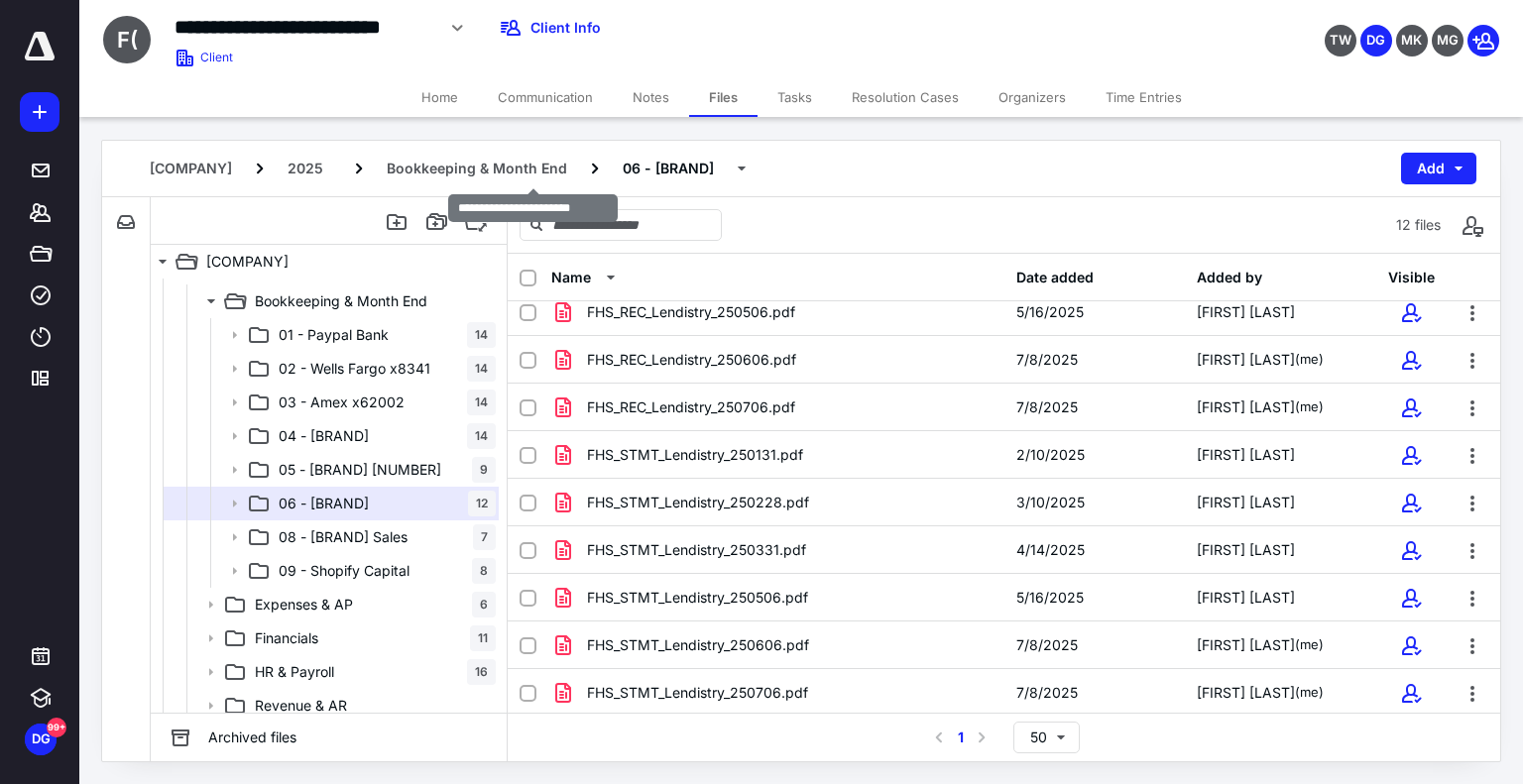 scroll, scrollTop: 0, scrollLeft: 0, axis: both 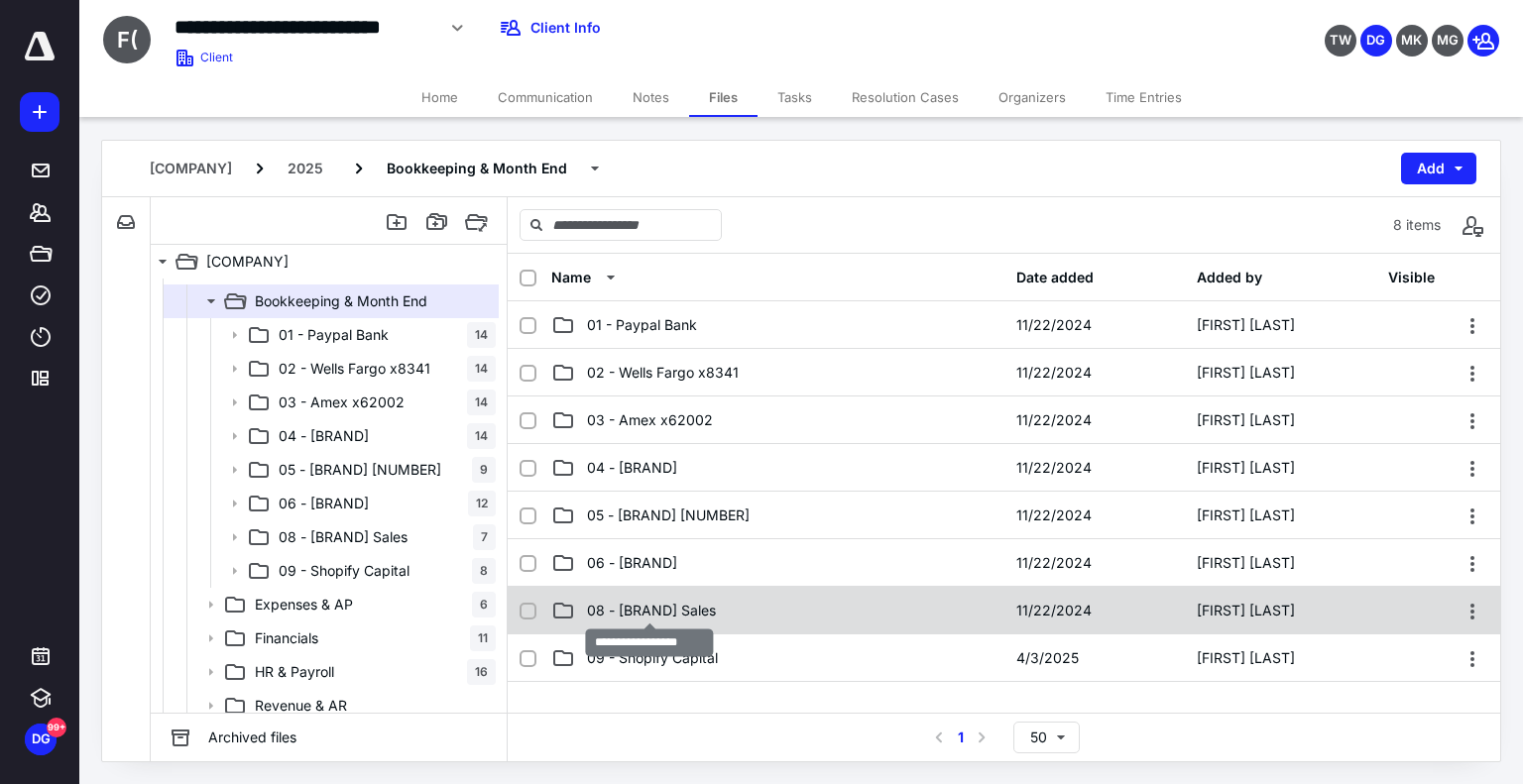 click on "08 - [BRAND] Sales" at bounding box center [651, 611] 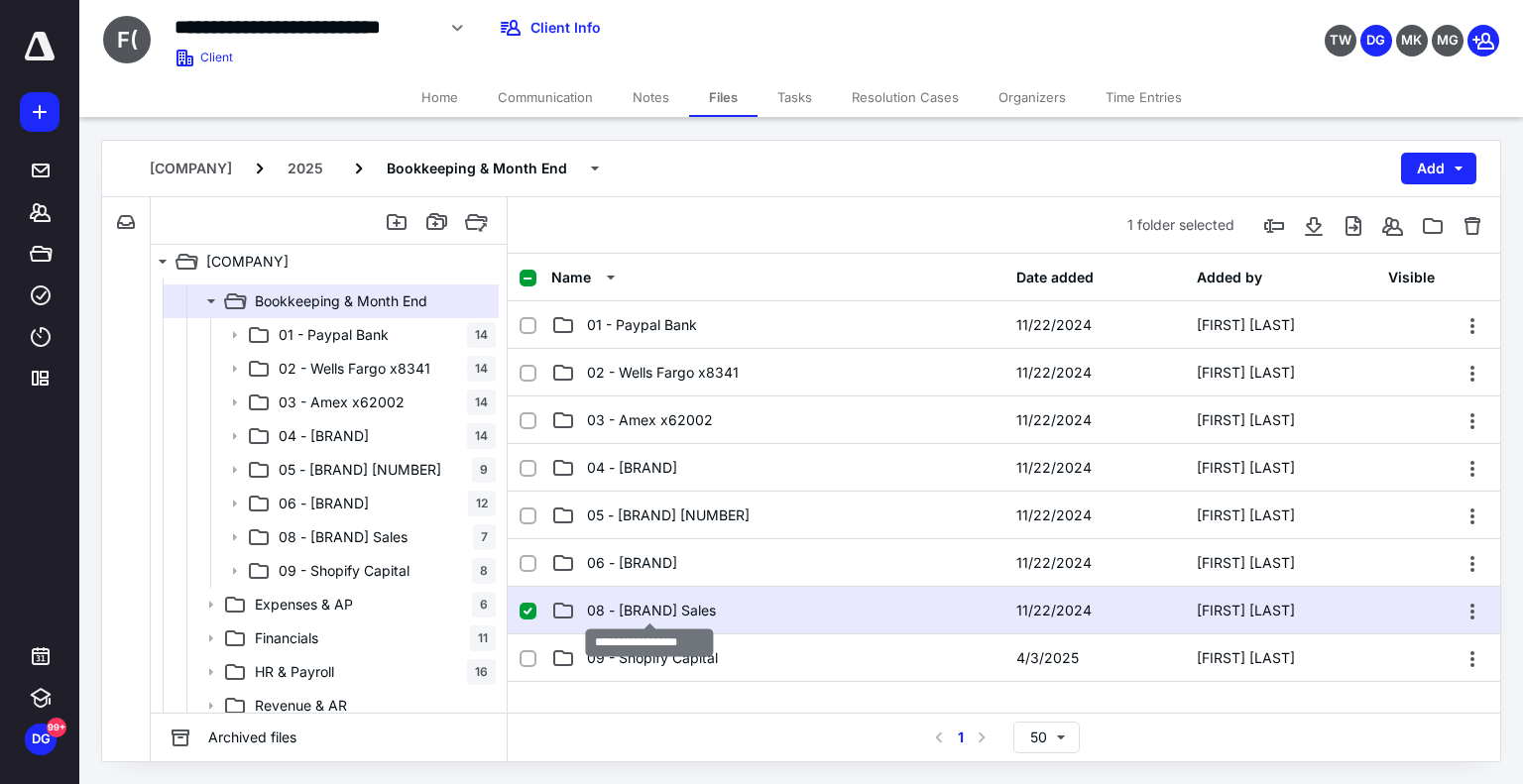 click on "08 - [BRAND] Sales" at bounding box center (651, 611) 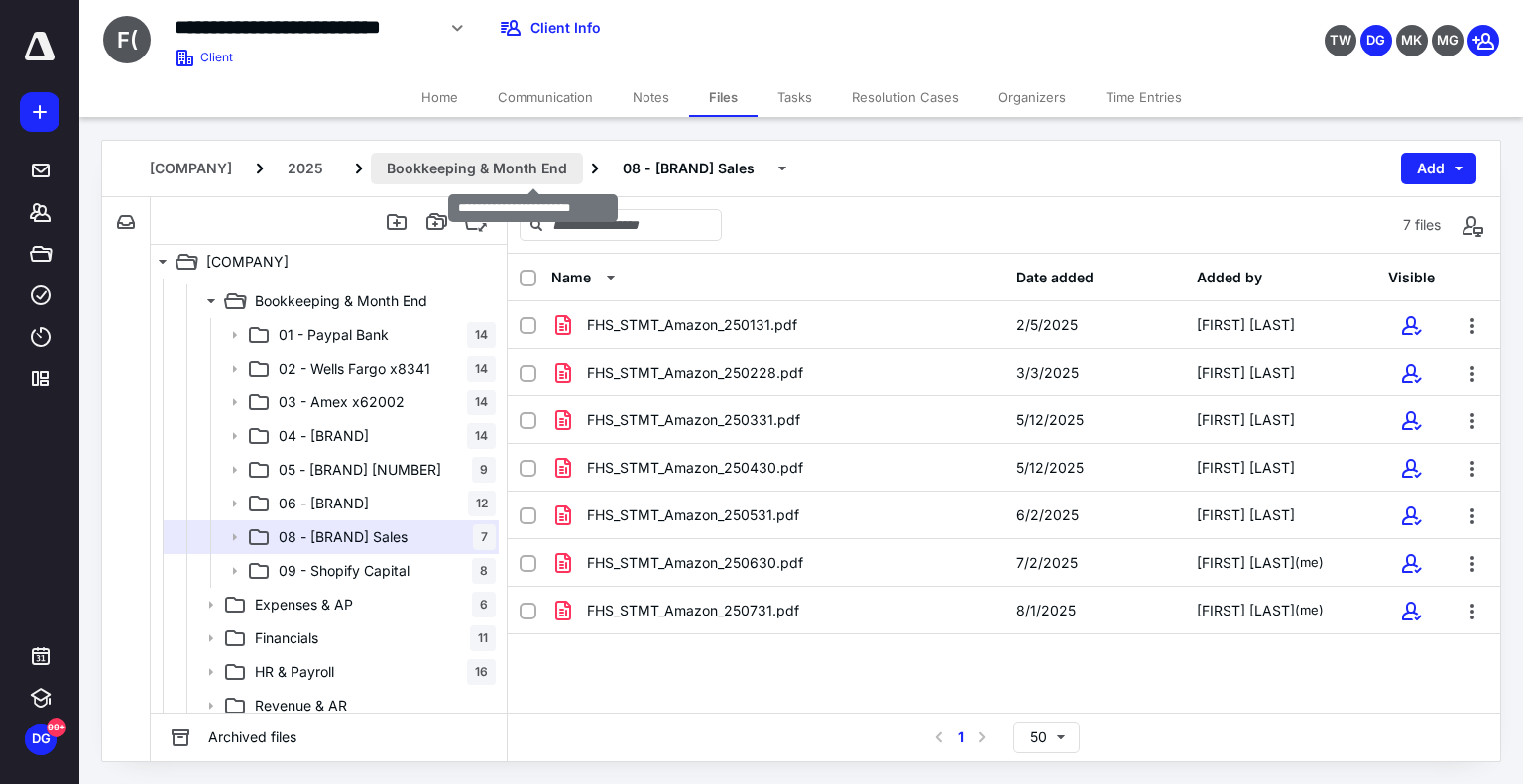 click on "Bookkeeping & Month End" at bounding box center (477, 168) 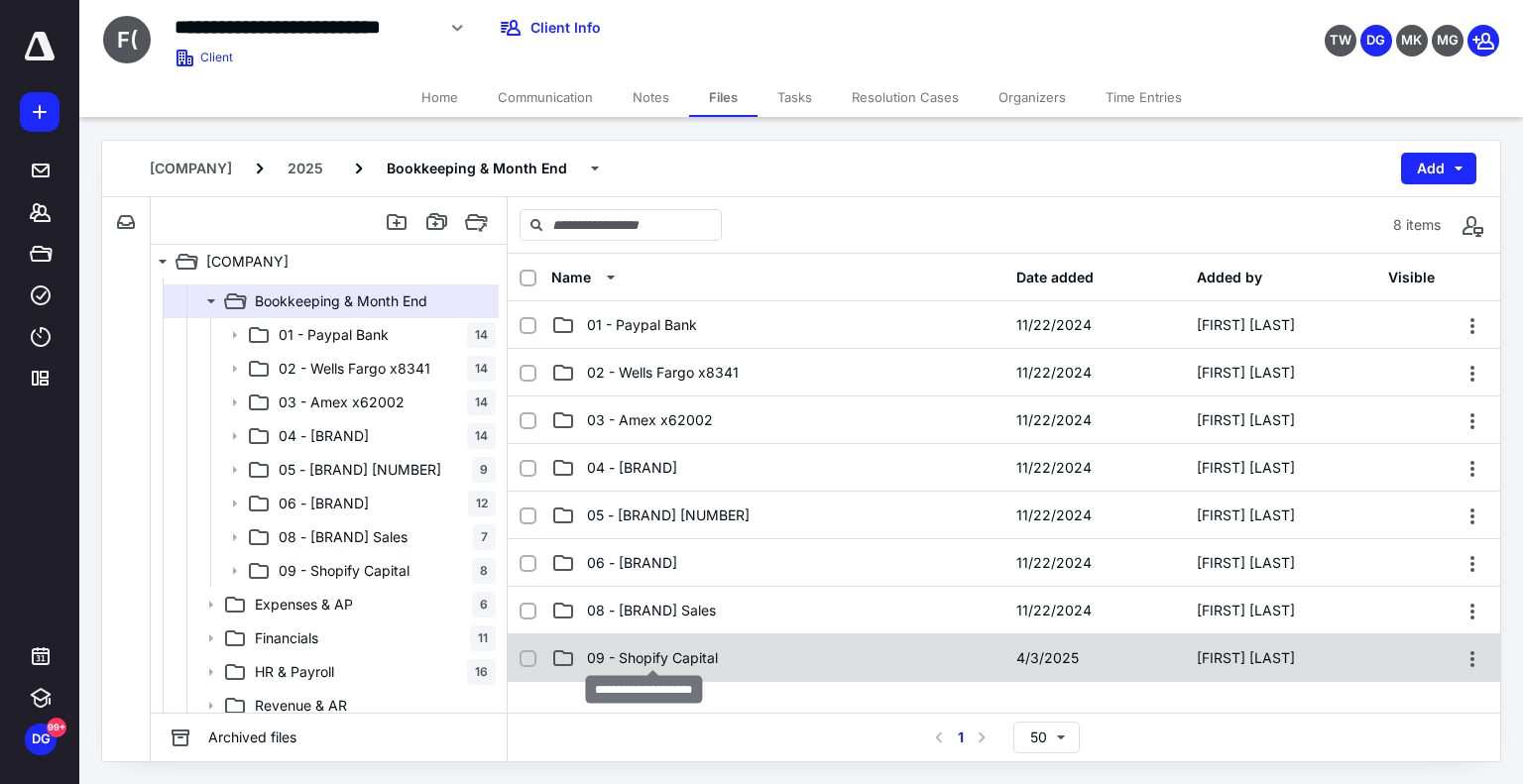 click on "09 - Shopify Capital" at bounding box center [652, 658] 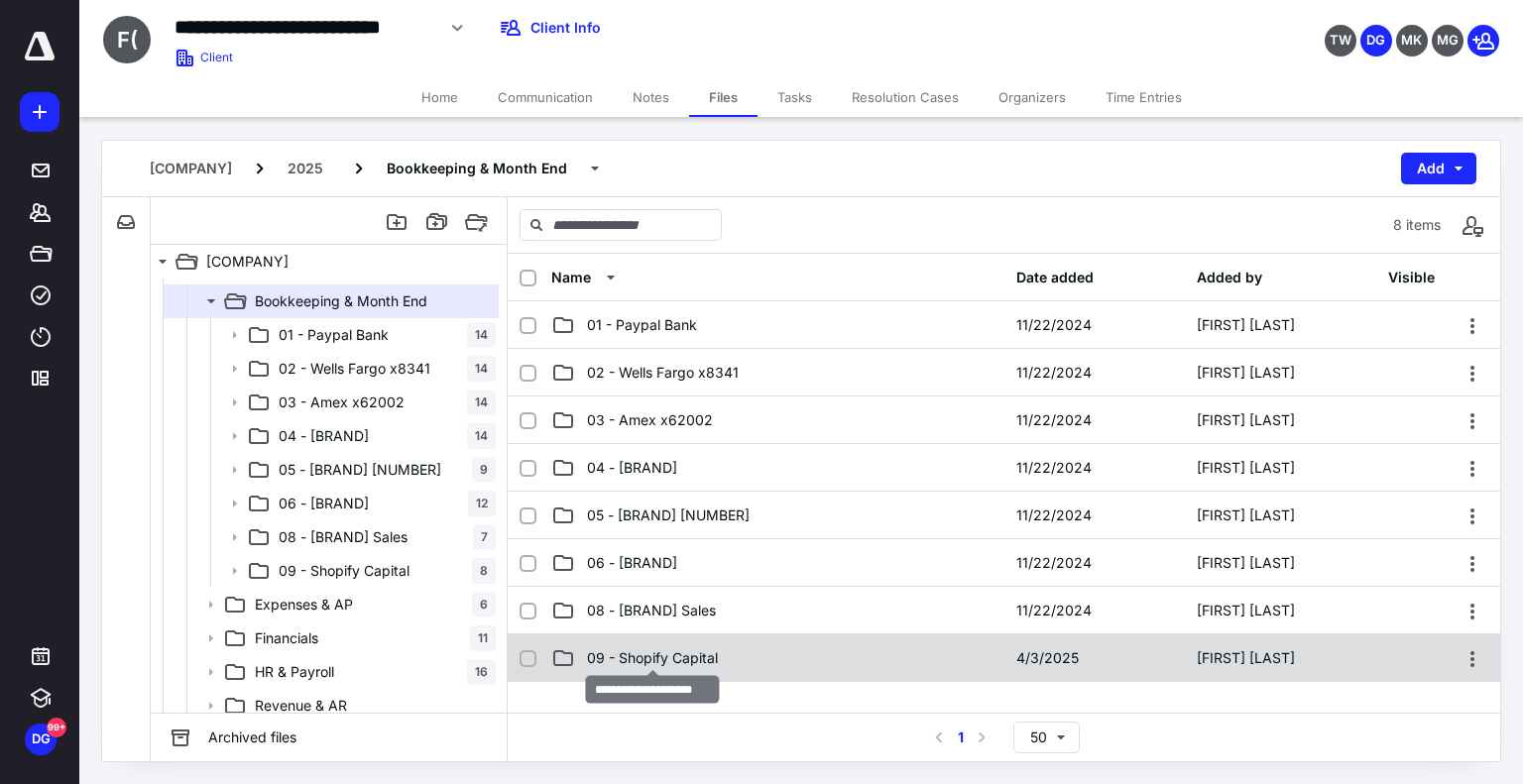 click on "09 - Shopify Capital" at bounding box center (652, 658) 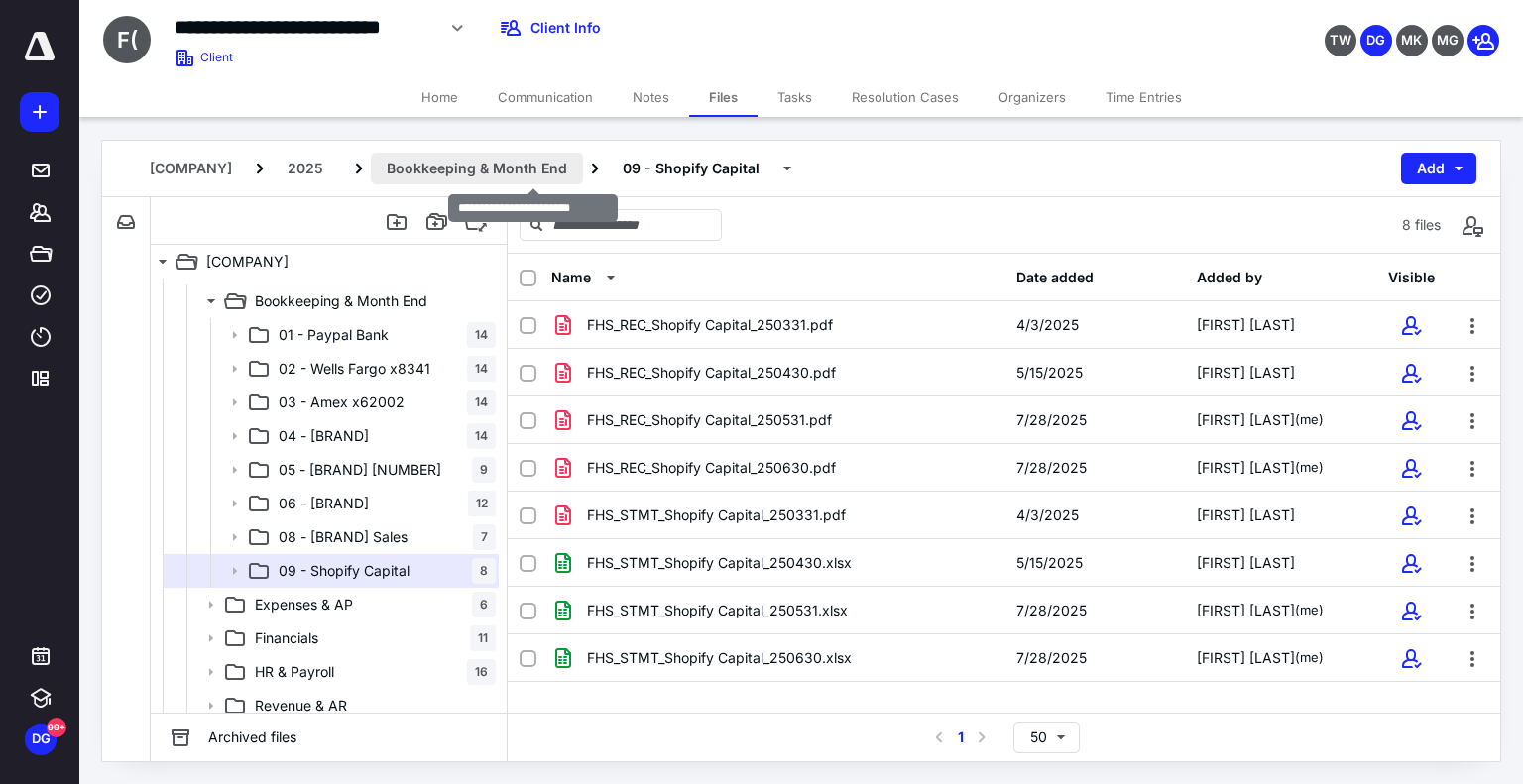 click on "Bookkeeping & Month End" at bounding box center [477, 168] 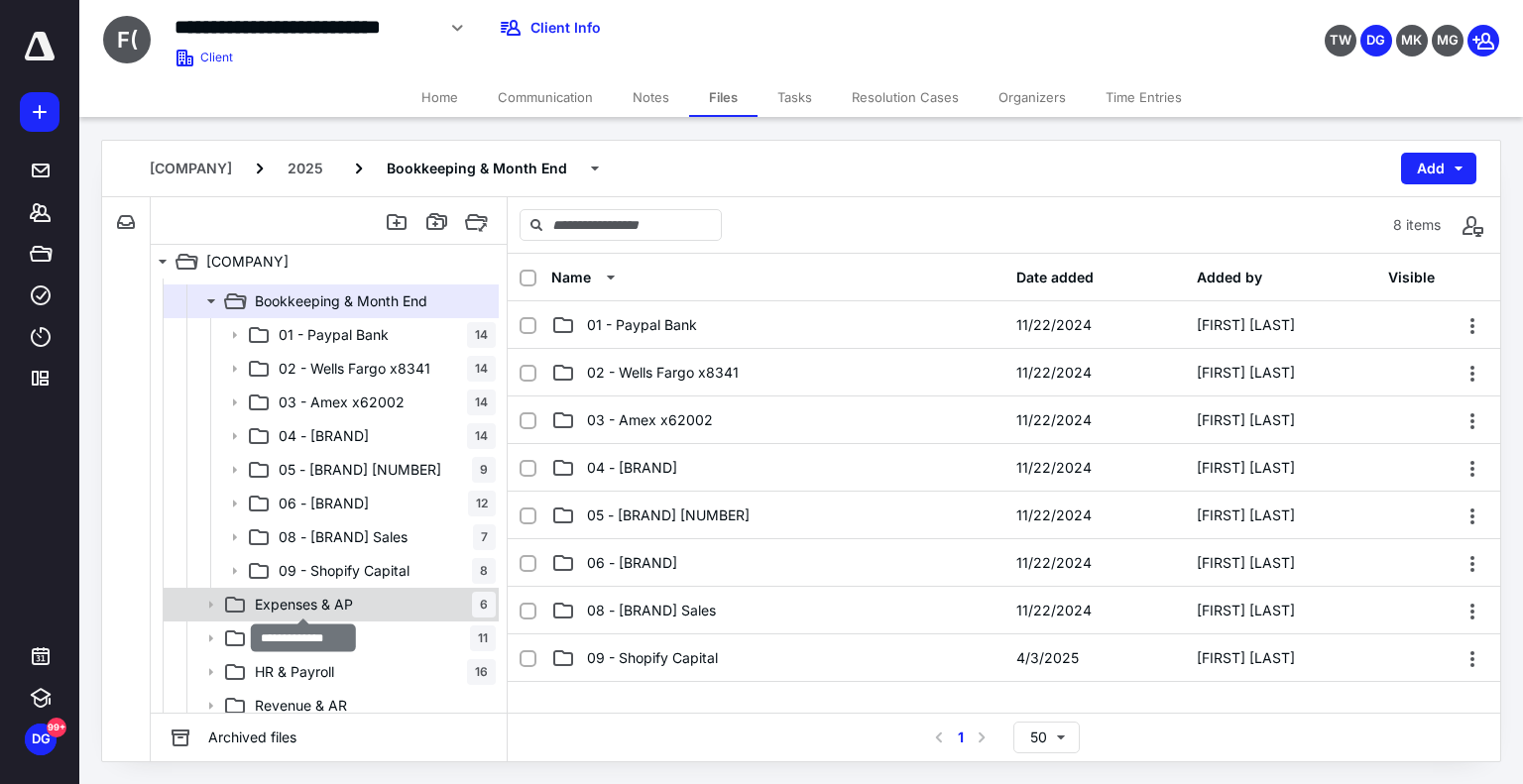 click on "Expenses & AP" at bounding box center (303, 605) 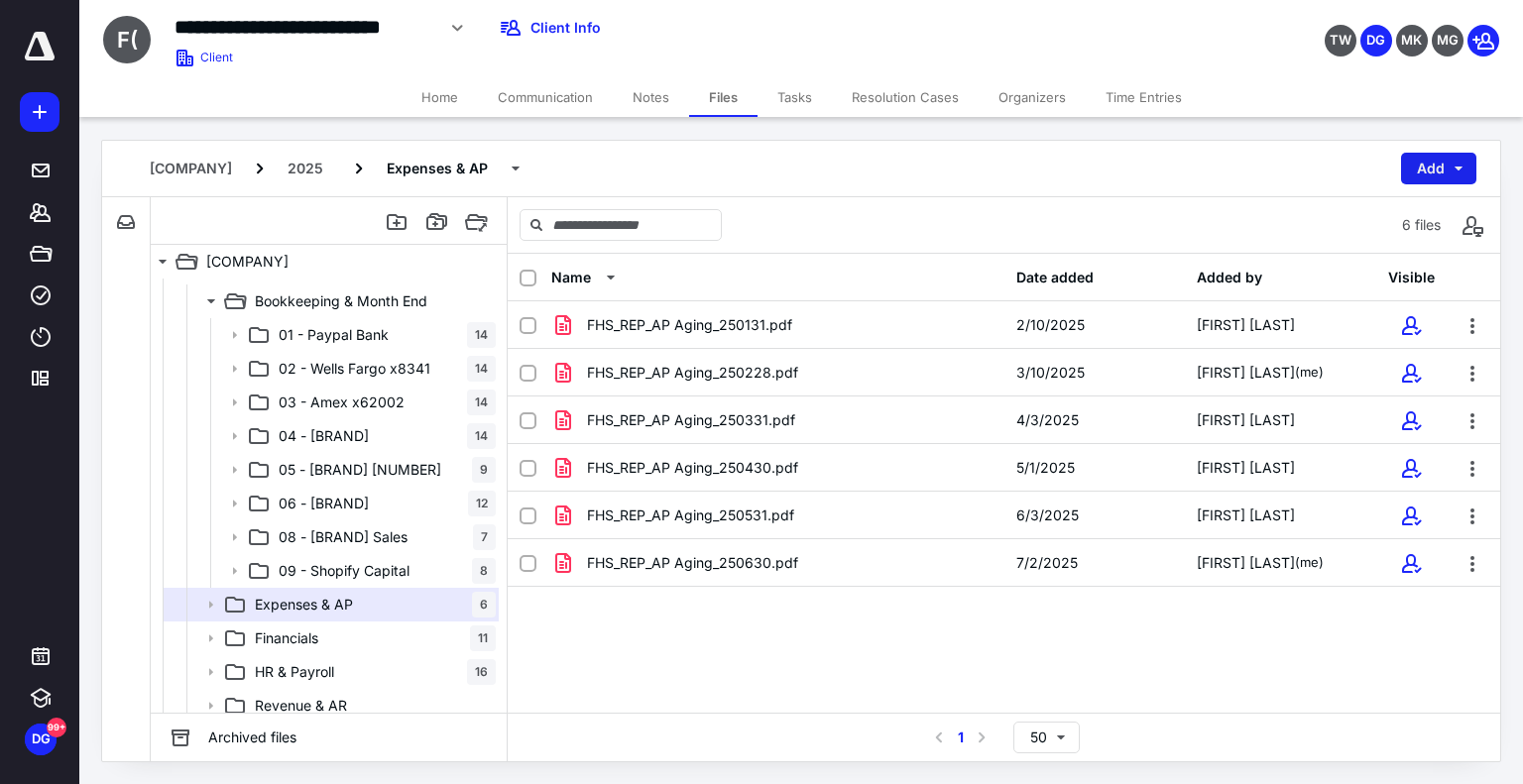 click on "Add" at bounding box center (1439, 168) 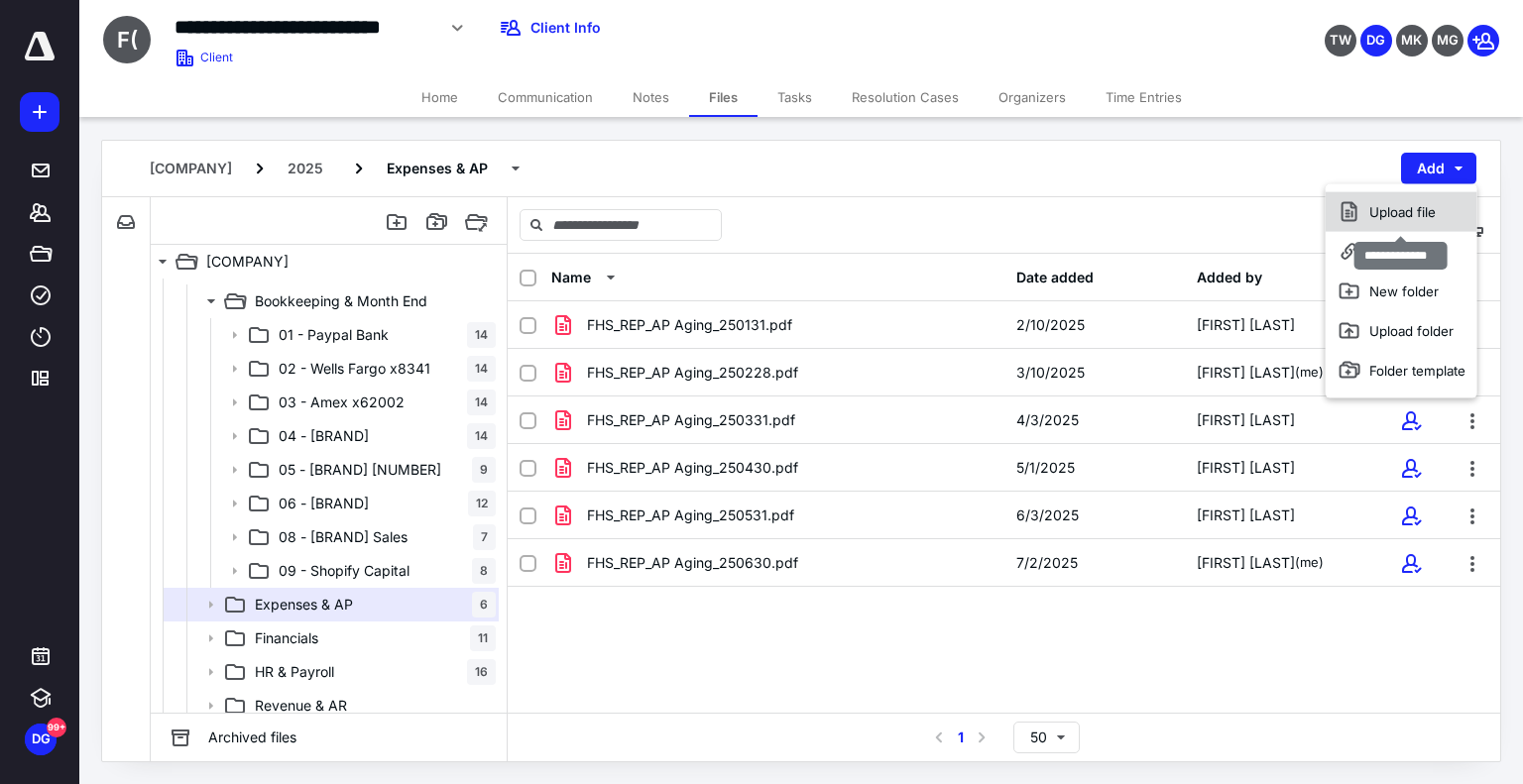 click on "Upload file" at bounding box center (1401, 212) 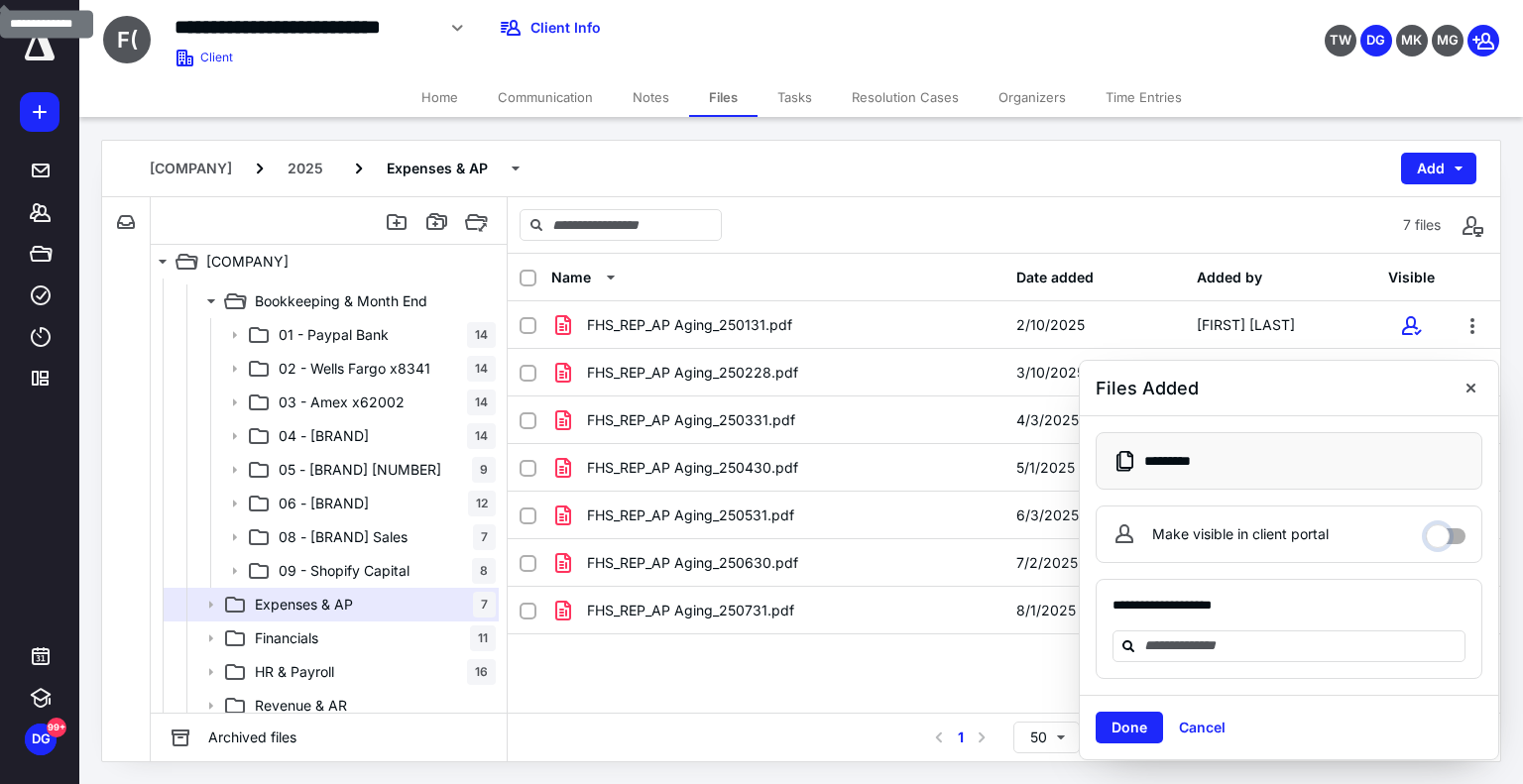 click on "Make visible in client portal" at bounding box center [1446, 531] 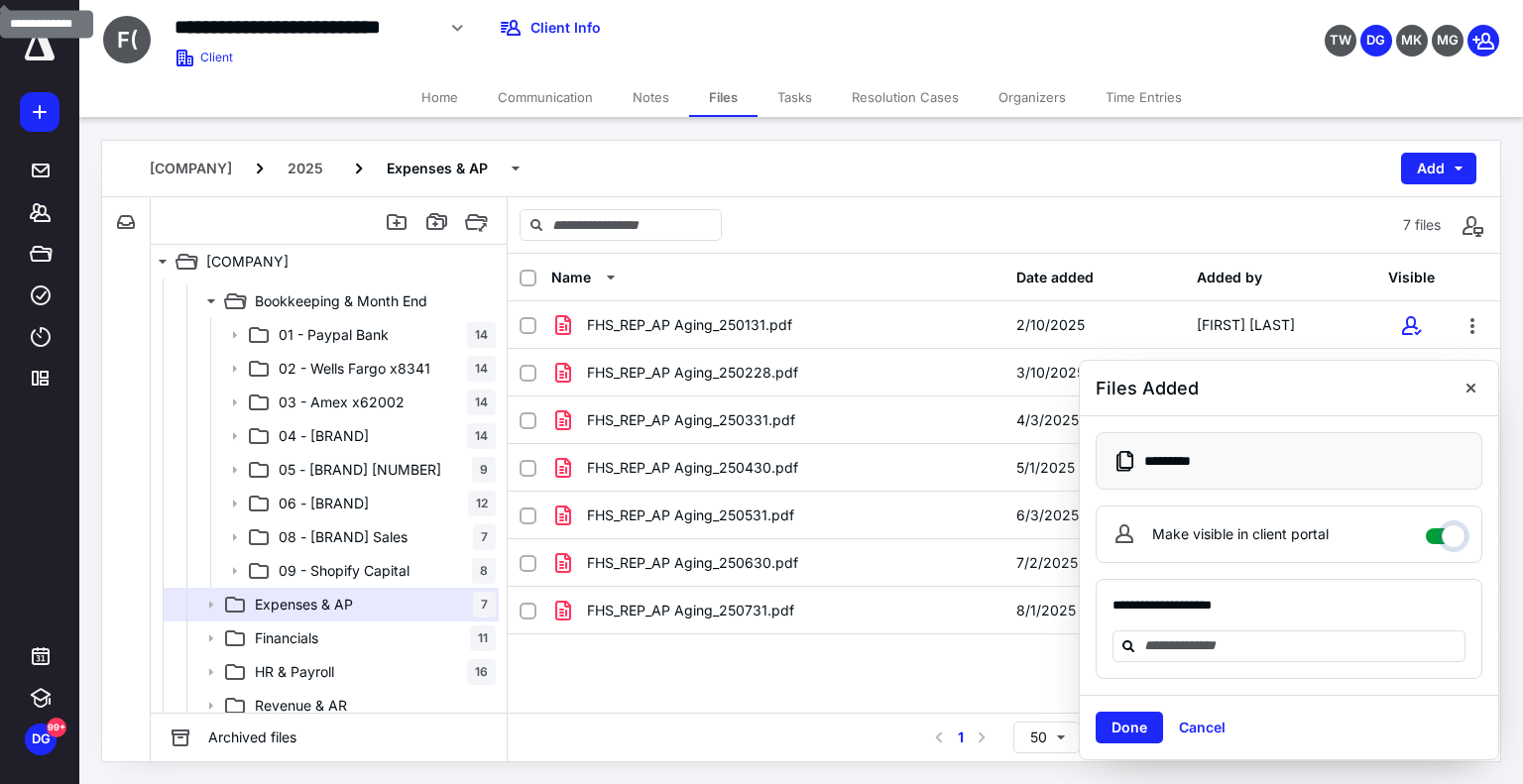 checkbox on "****" 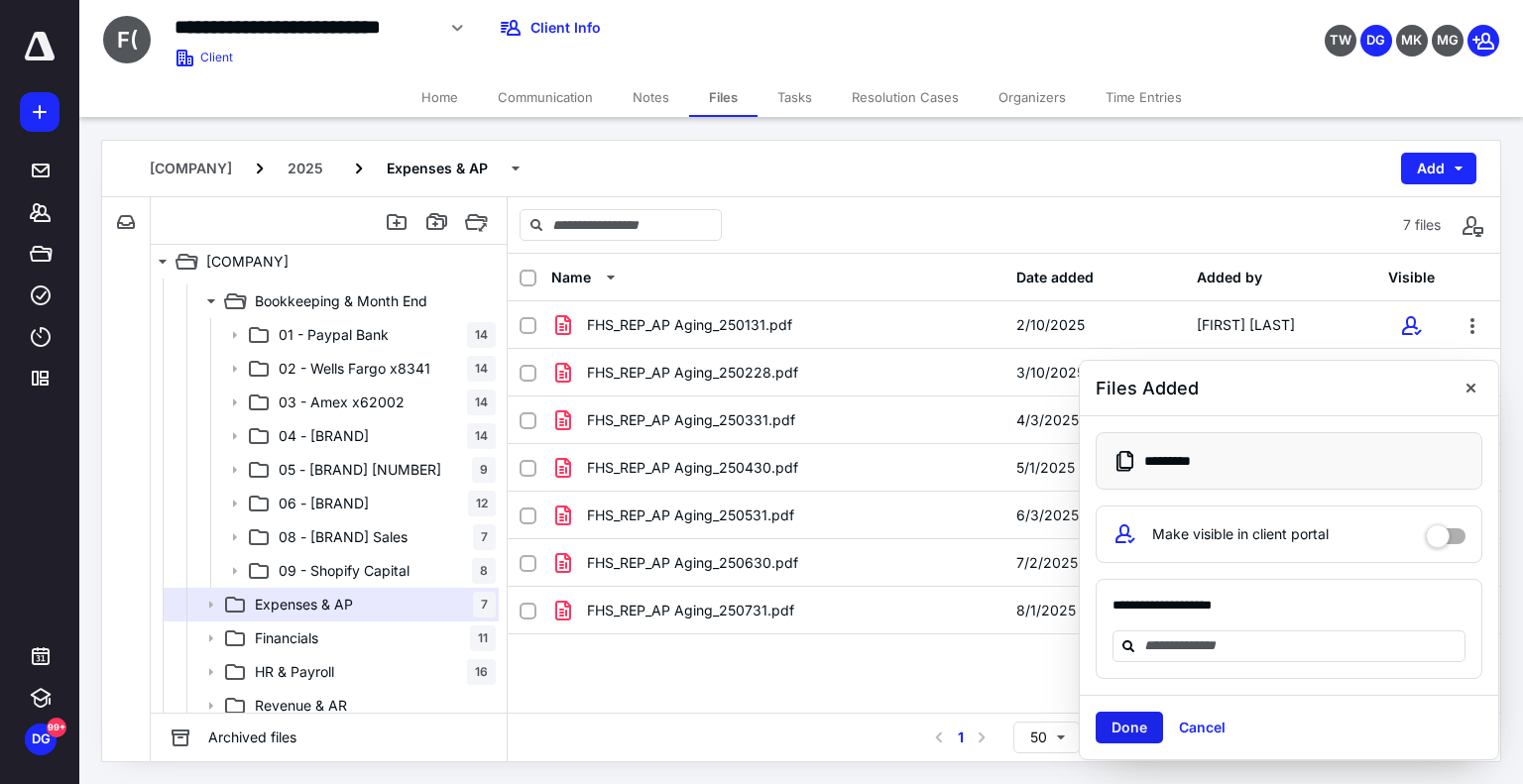 click on "Done" at bounding box center (1129, 728) 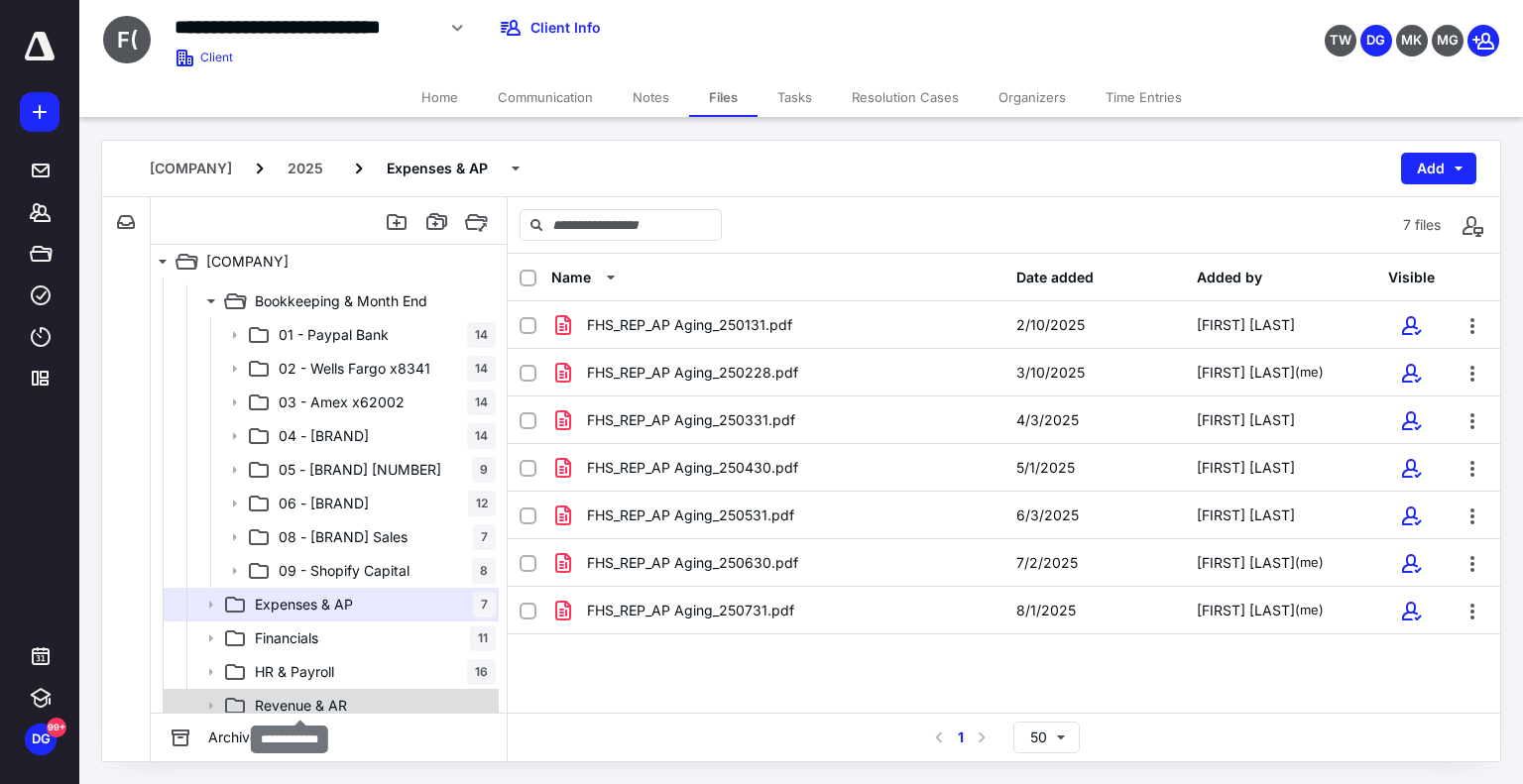 click on "Revenue & AR" at bounding box center [300, 706] 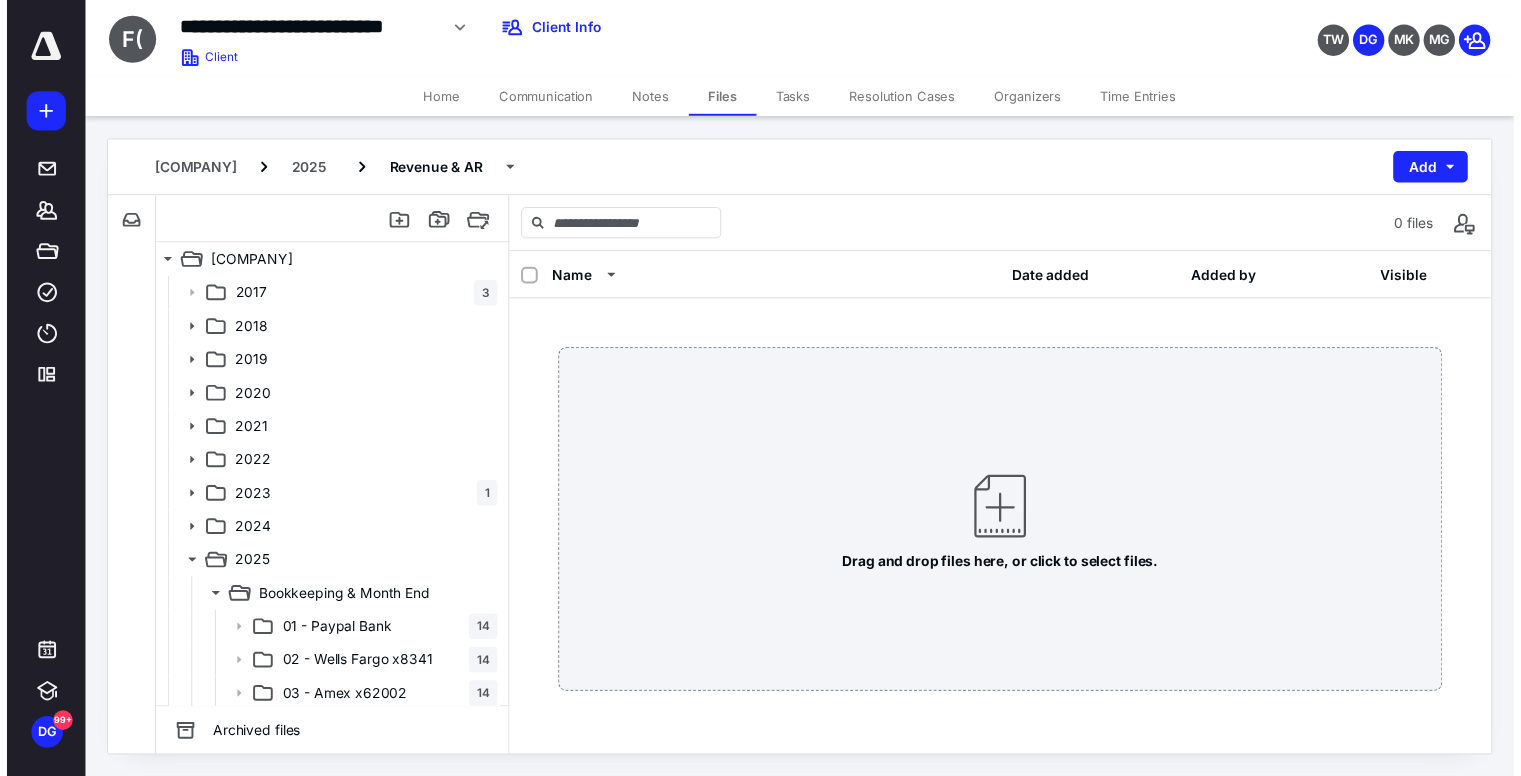 scroll, scrollTop: 0, scrollLeft: 0, axis: both 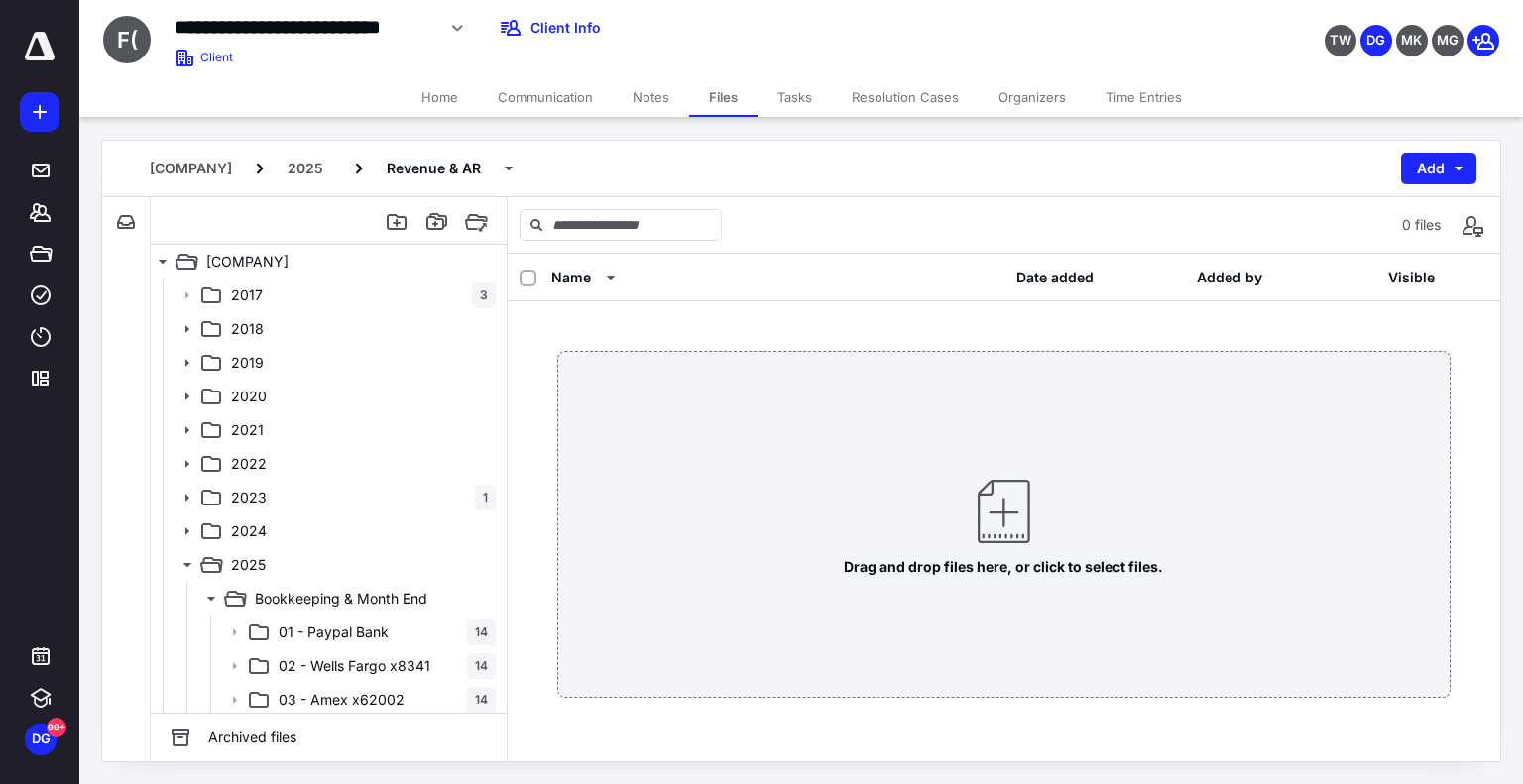 click on "Tasks" at bounding box center (794, 97) 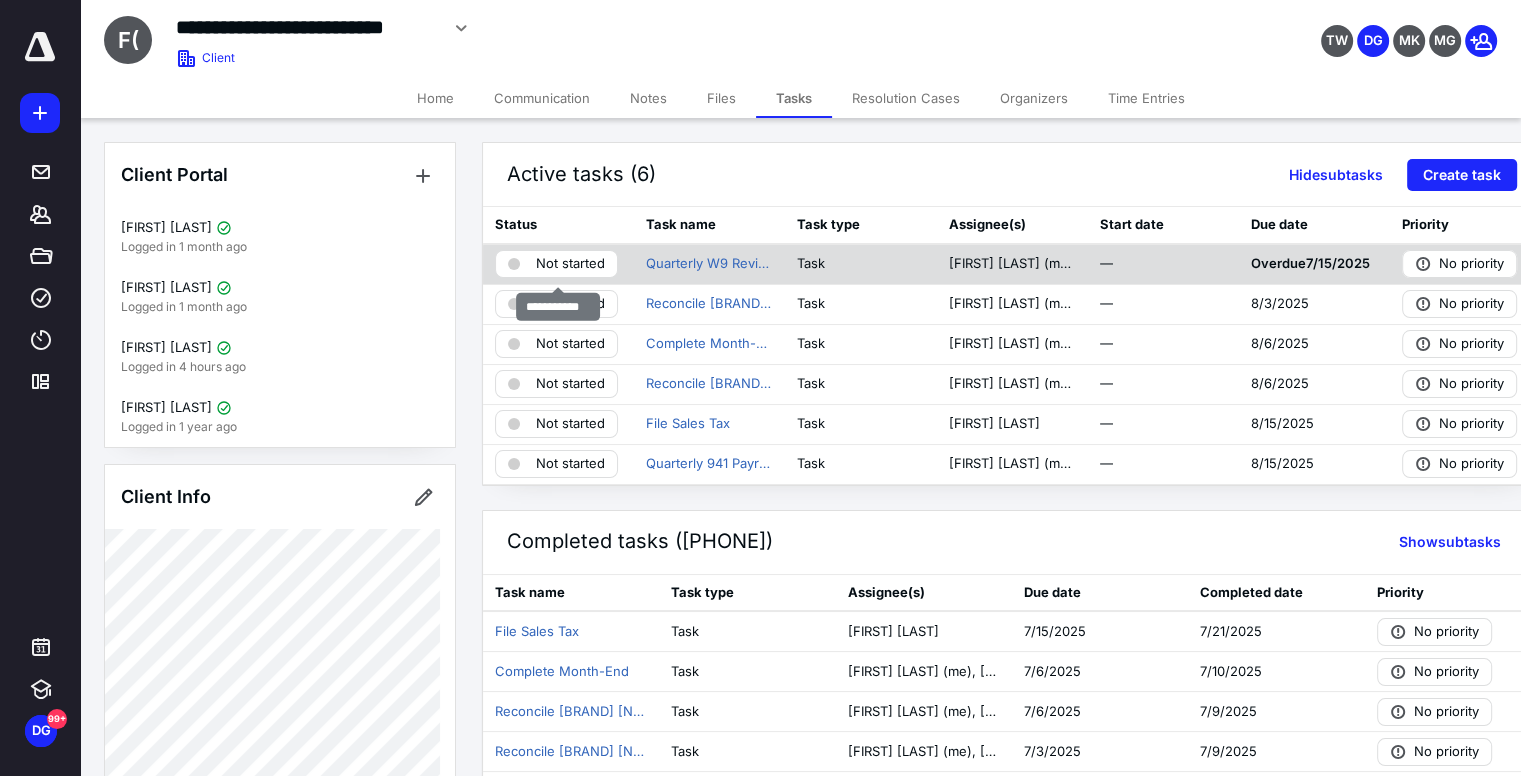 click on "Not started" at bounding box center [570, 264] 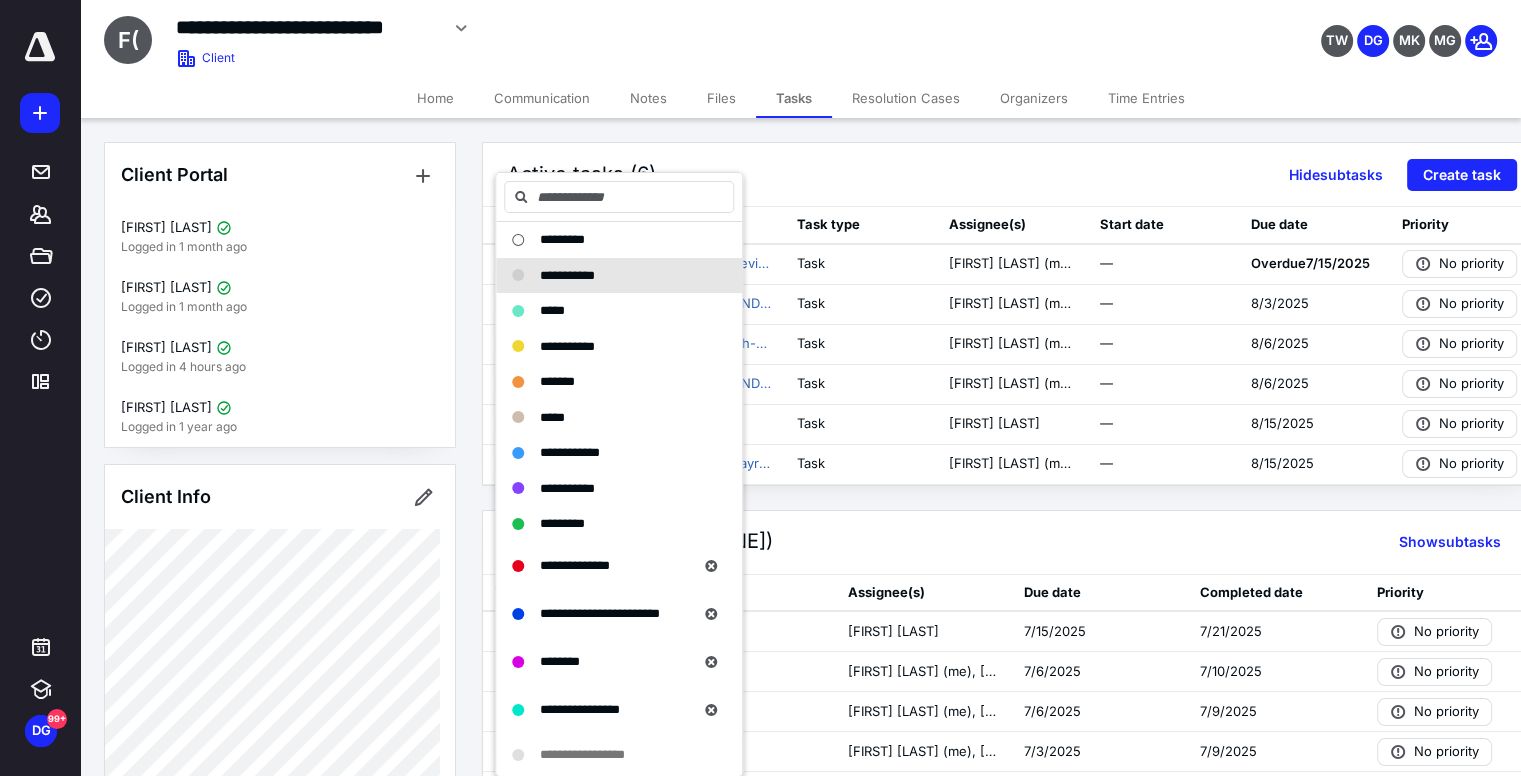 click on "Active tasks (6) Hide subtasks Create task" at bounding box center [1012, 175] 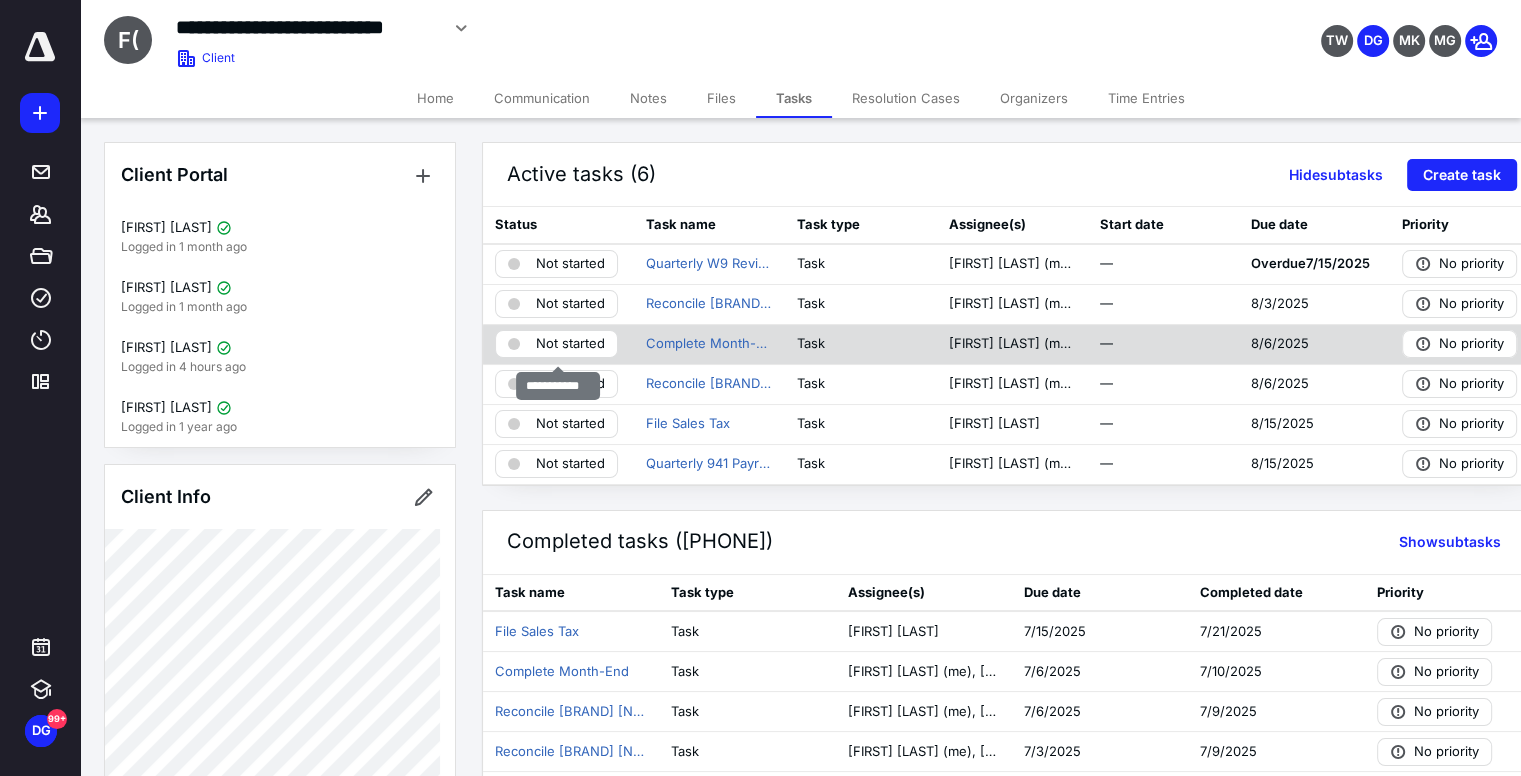 click on "Not started" at bounding box center [570, 344] 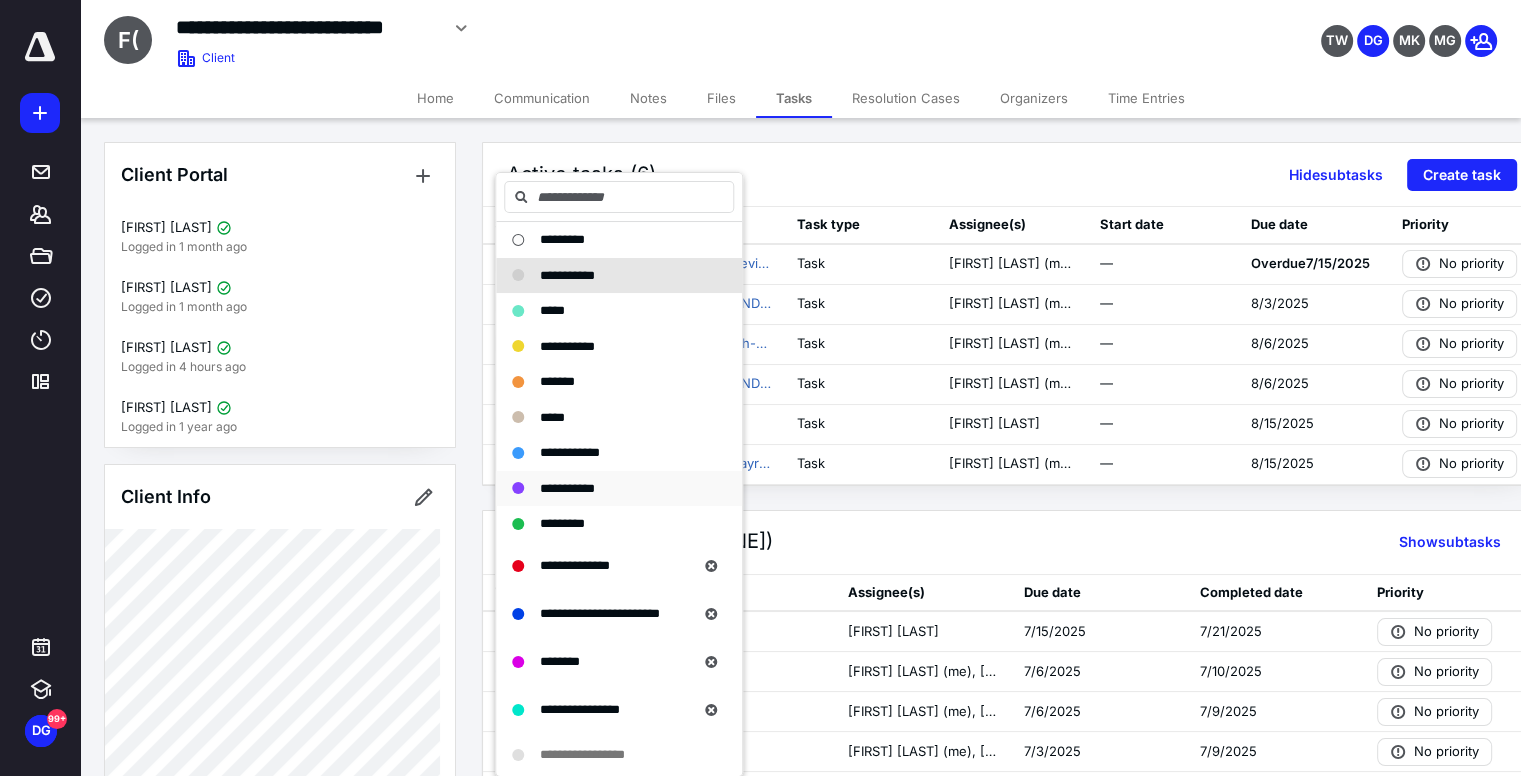 click on "**********" at bounding box center [567, 488] 